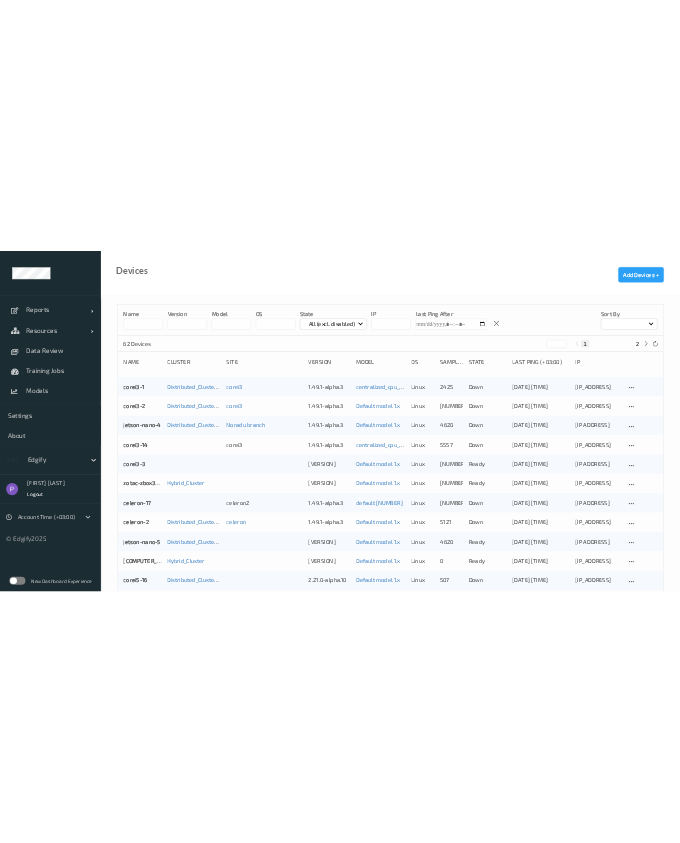 scroll, scrollTop: 0, scrollLeft: 0, axis: both 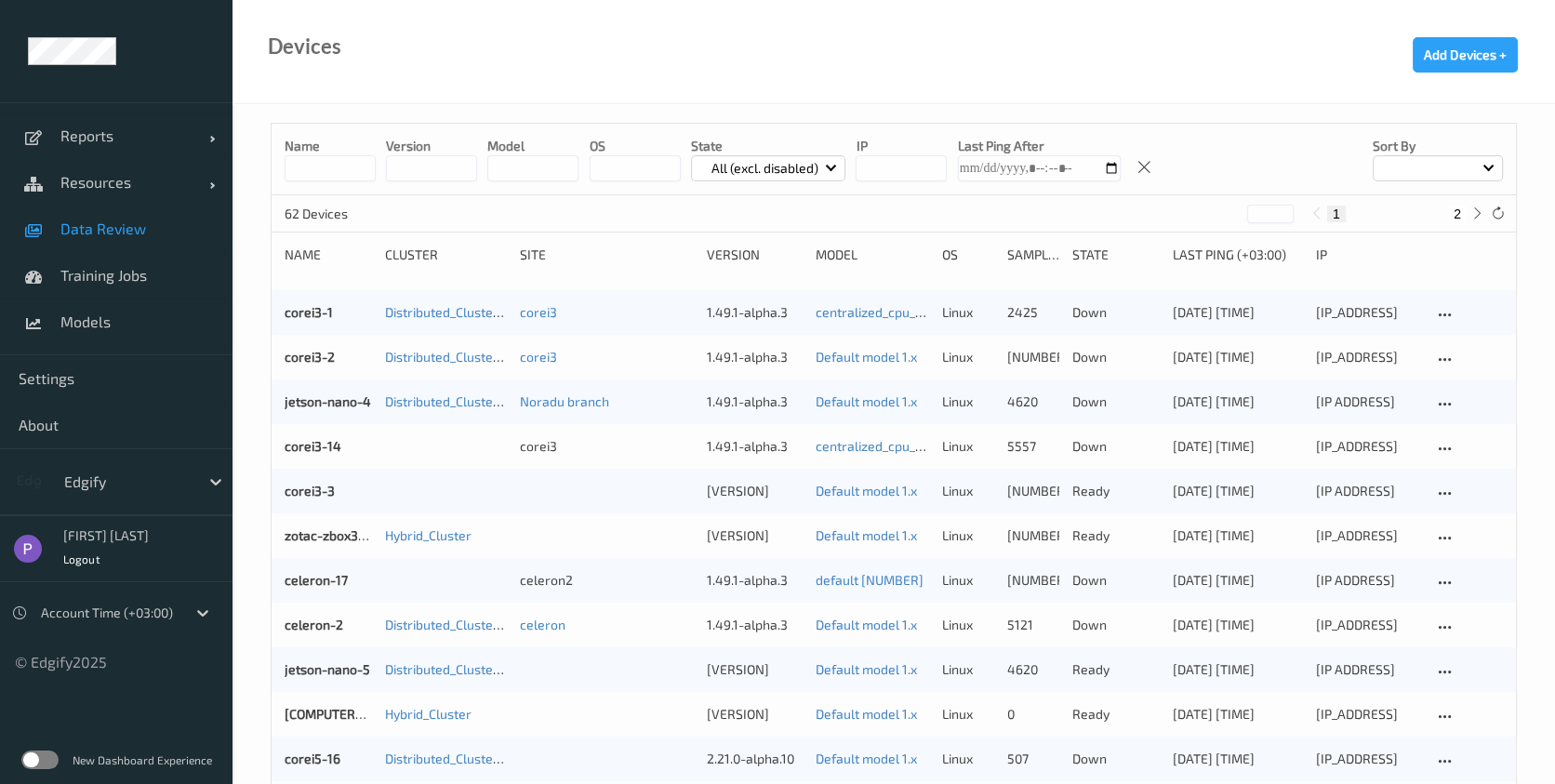 click on "Data Review" at bounding box center [137, 229] 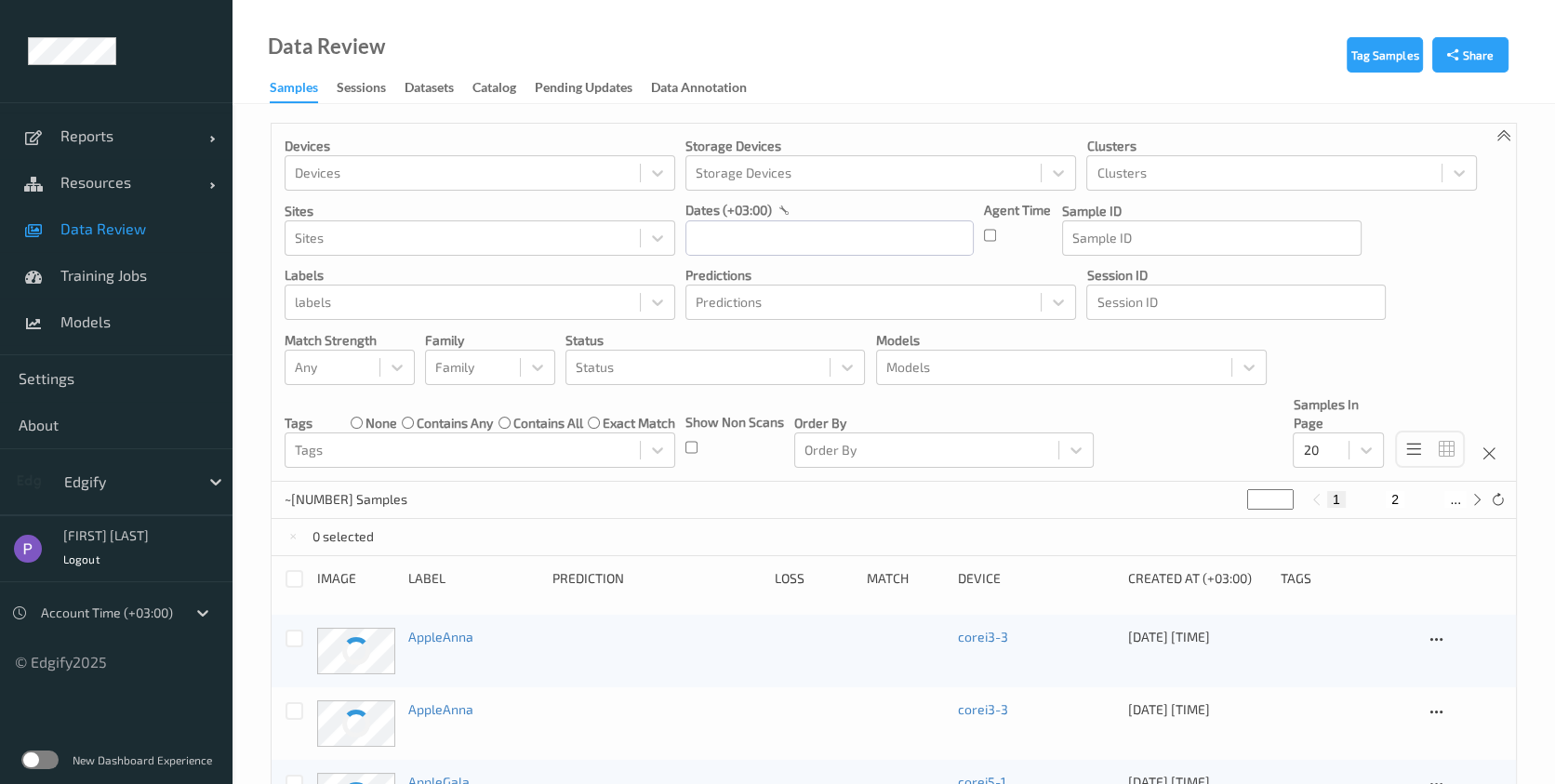 click on "Samples Sessions Datasets Catalog Pending Updates Data Annotation" at bounding box center [517, 89] 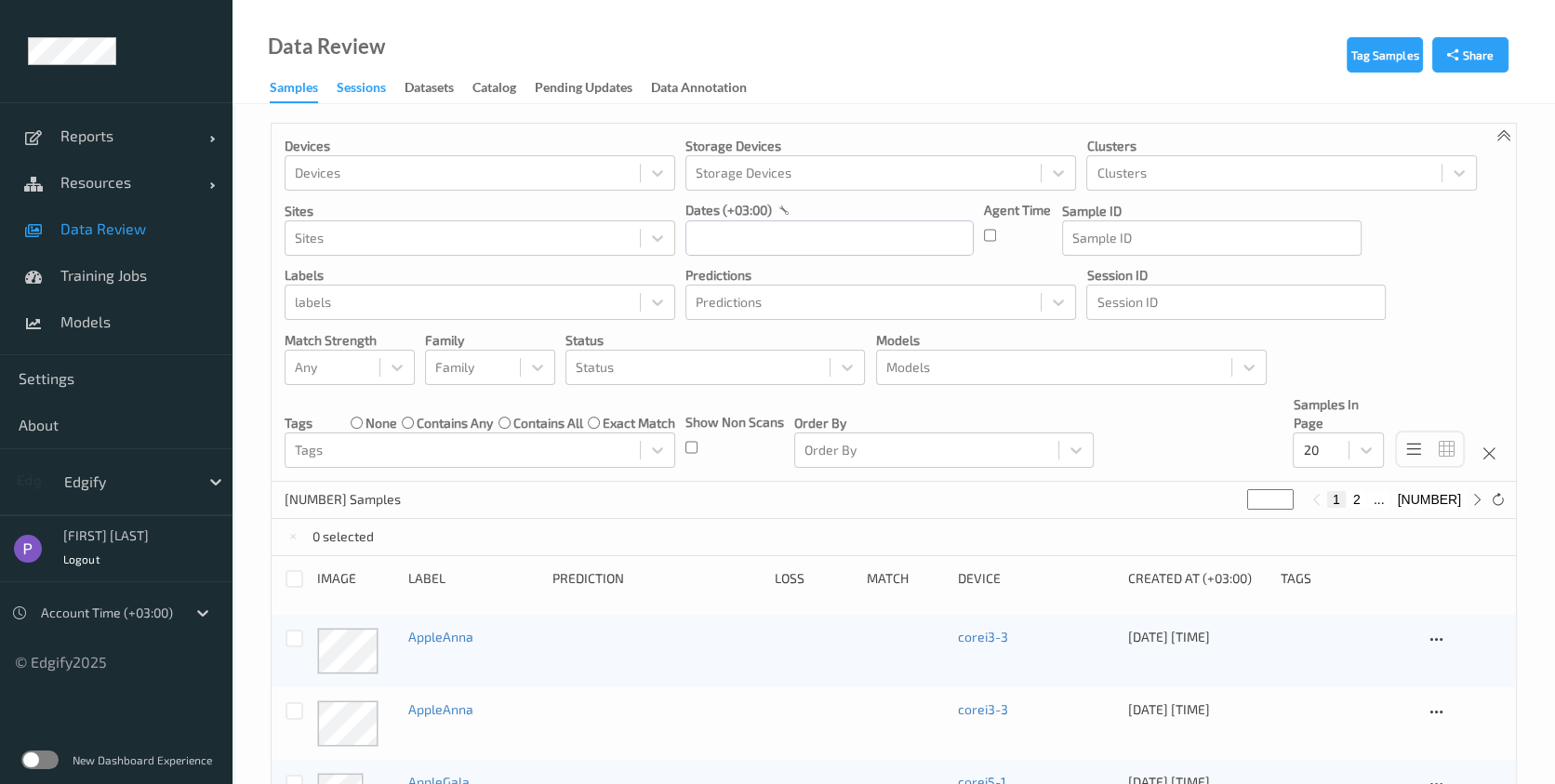 click on "Sessions" at bounding box center (361, 89) 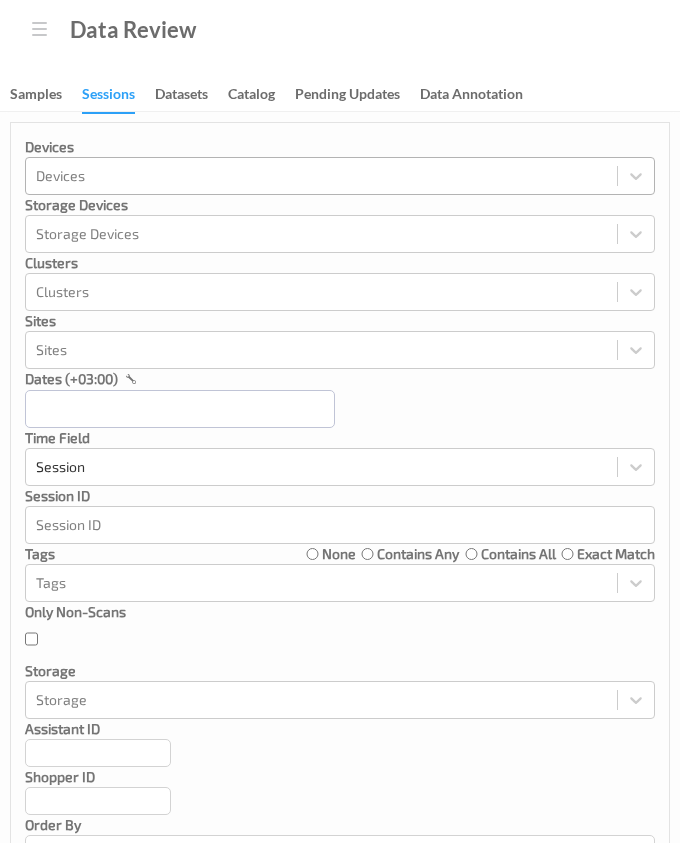 click at bounding box center (321, 176) 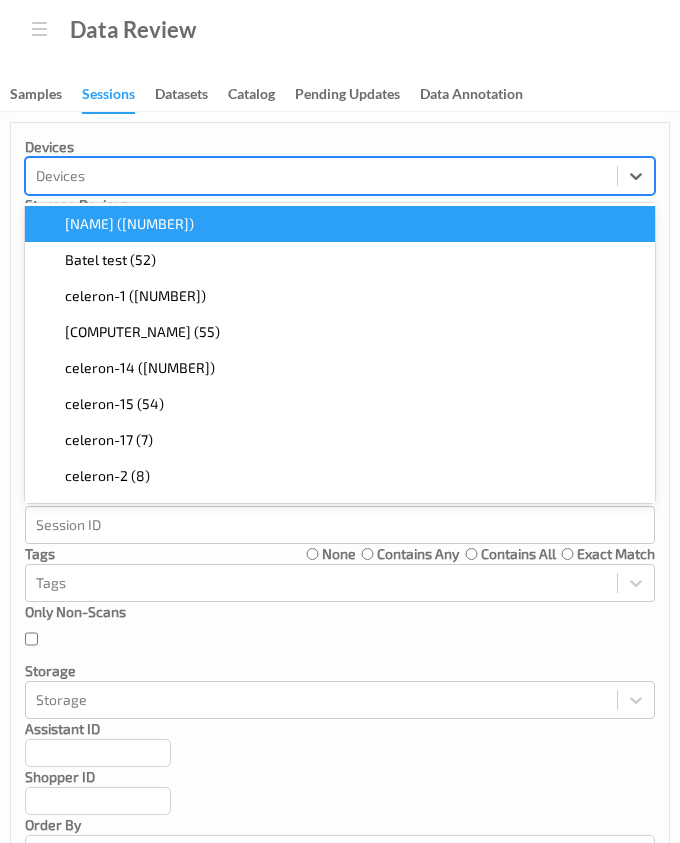 scroll, scrollTop: 0, scrollLeft: 0, axis: both 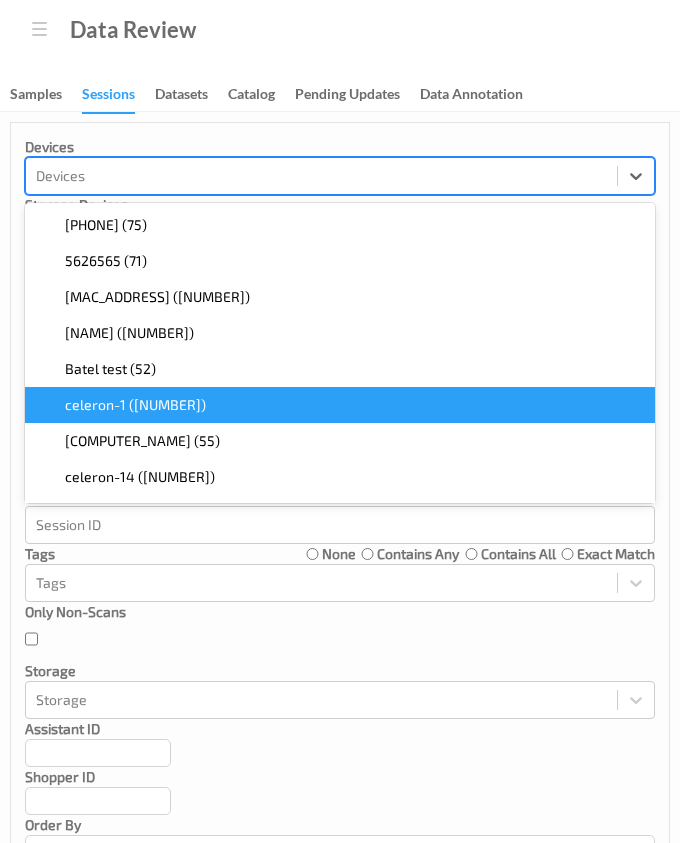 click on "celeron-1 ([NUMBER])" at bounding box center (340, 405) 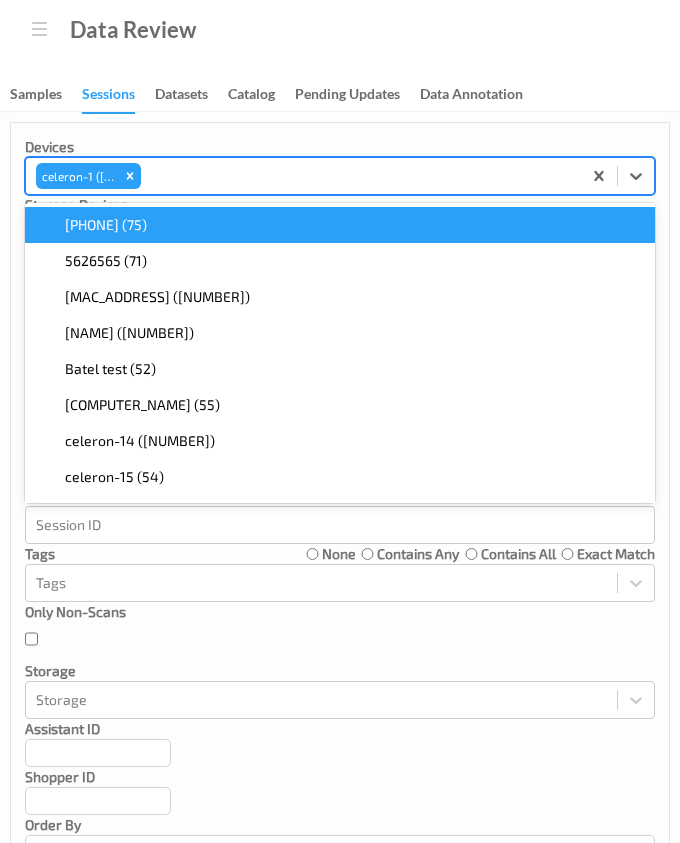 click on "Devices option celeron-1 (23), selected. option 55555555 (75) focused, 1 of 61. 61 results available. Use Up and Down to choose options, press Enter to select the currently focused option, press Escape to exit the menu, press Tab to select the option and exit the menu. celeron-1 (23)    55555555 (75)    5626565 (71)    923fdcf7a8bb (42)    andrey-IdeaPad-Gaming-3-15IMH05 (67)    Batel test (52)    celeron-13 (55)    celeron-14 (80)    celeron-15 (54)    celeron-17 (7)    celeron-2 (8)    celeron-28 (28)    celeron-3 (25)    celeron-30 (27)    corei3-1 (1)    corei3-13 (50)    corei3-14 (4)    corei3-2 (2)    corei3-22 (29)    corei3-3 (5)    corei3-4 (17)    corei3-5 (11)    corei3-6 (13)    corei5-1 (20)    corei5-16 (12)    corei5-5 (16)    corei5-6 (21)    corei5-7 (19)    cross-site-collaborator (26)    datalogic-base-g23hakspe (44)    DESKTOP (77)    DESKTOP-QO7CFLB (58)    Tags" at bounding box center [340, 1071] 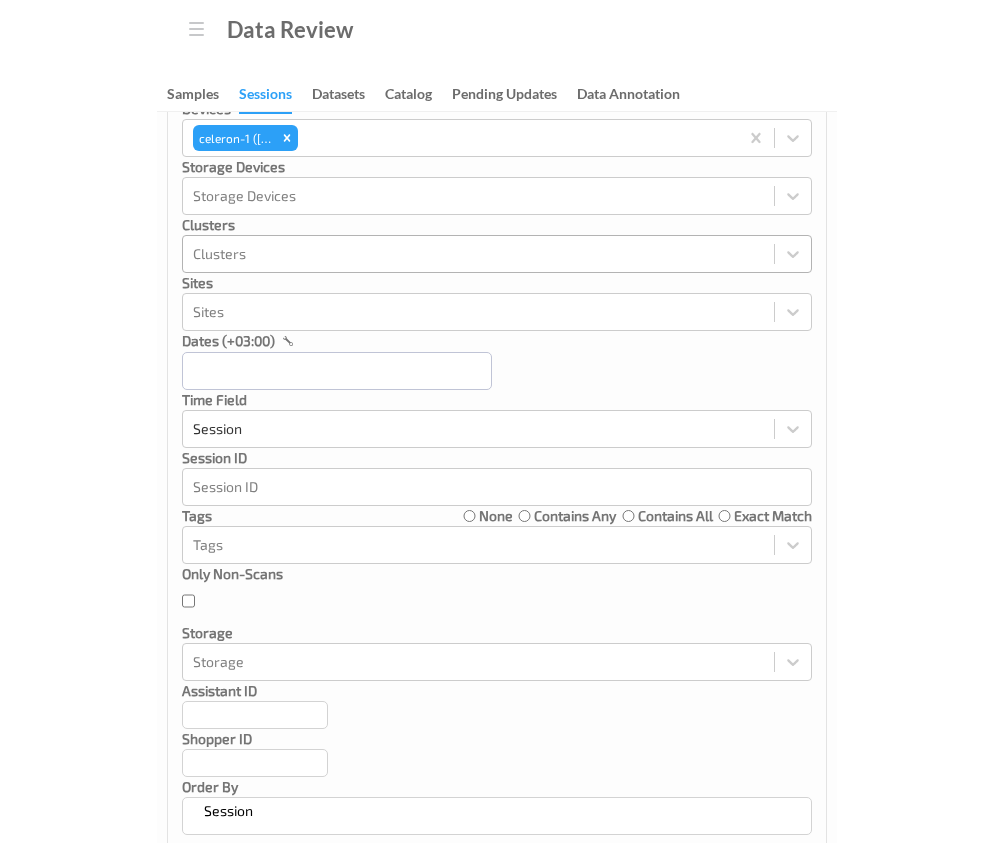 scroll, scrollTop: 0, scrollLeft: 0, axis: both 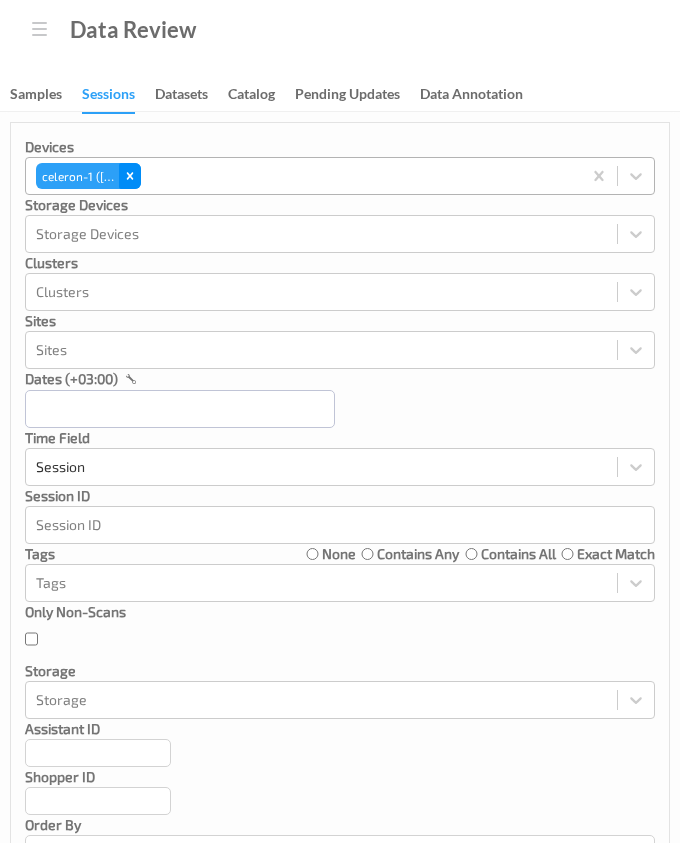 click 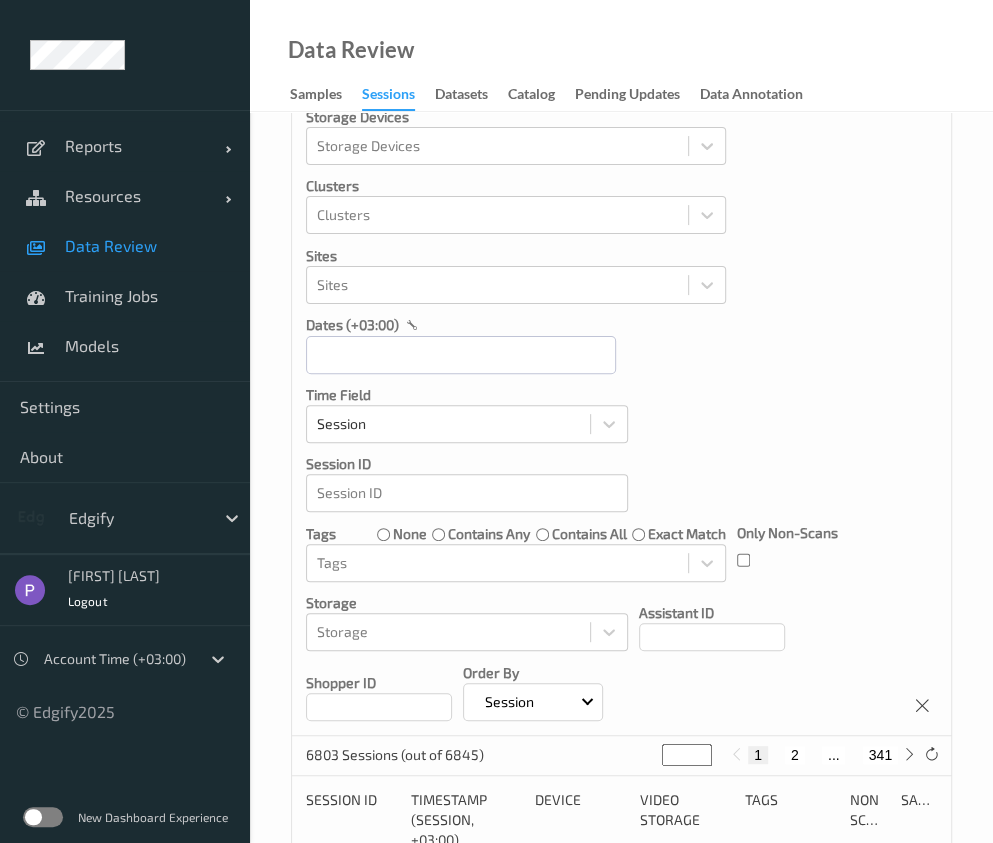 scroll, scrollTop: 0, scrollLeft: 0, axis: both 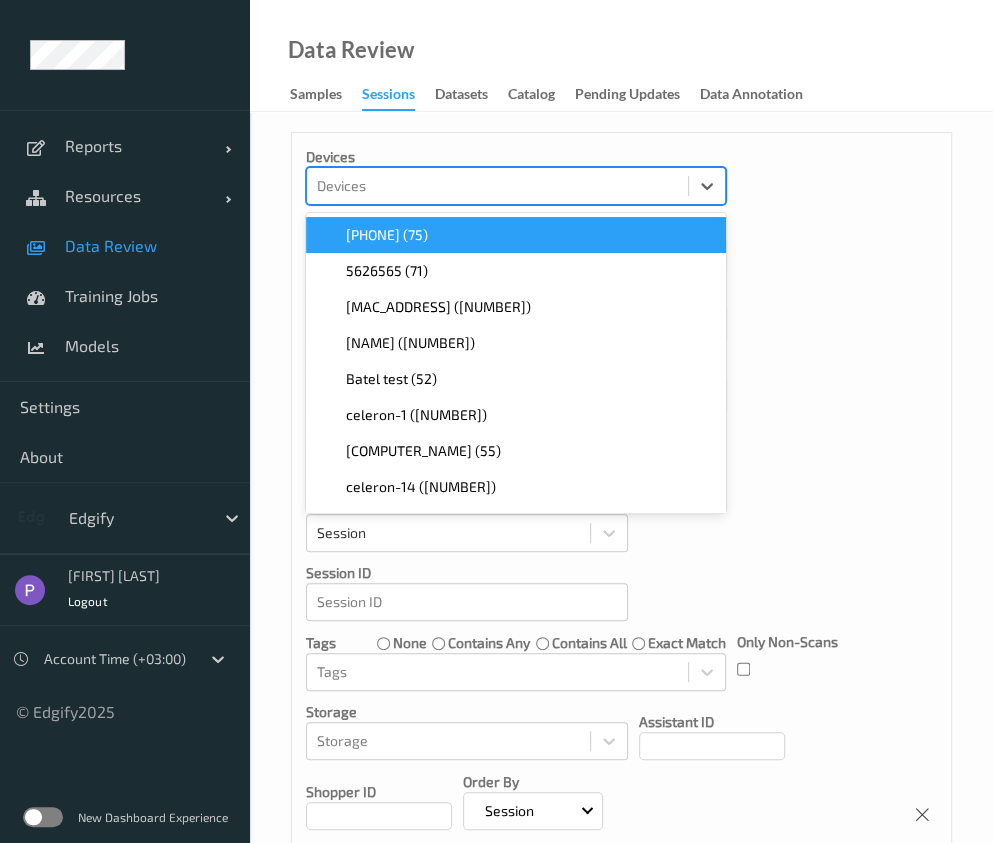 click at bounding box center (497, 186) 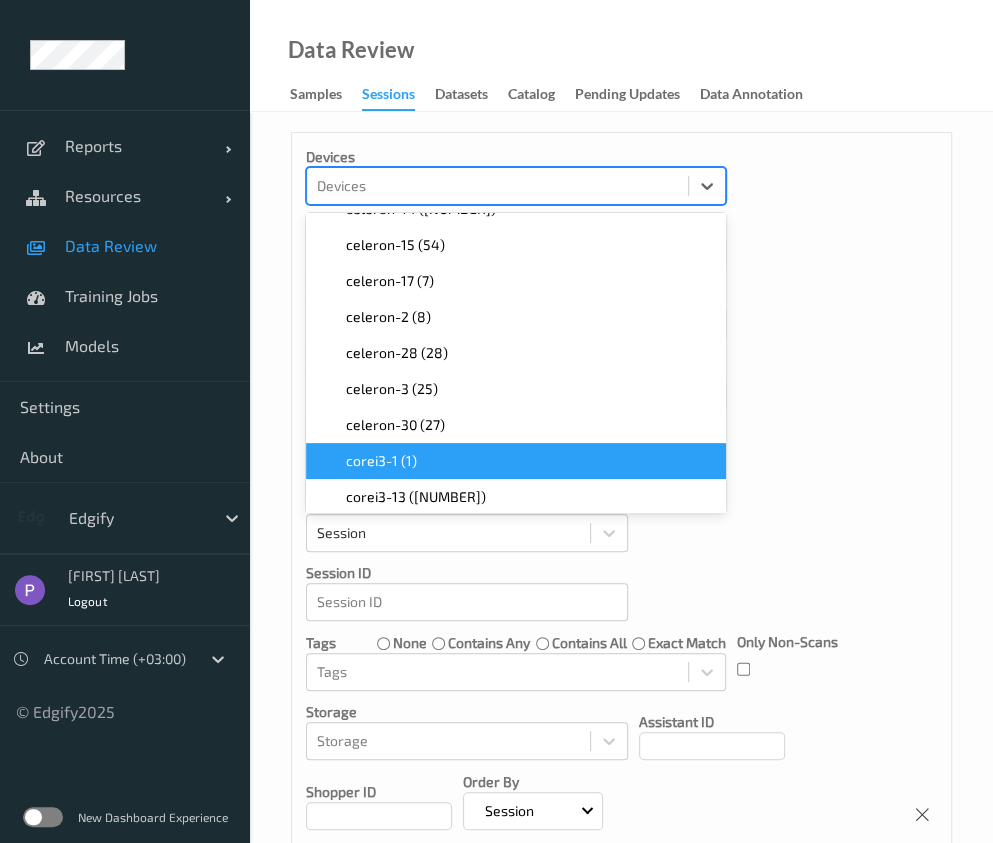scroll, scrollTop: 327, scrollLeft: 0, axis: vertical 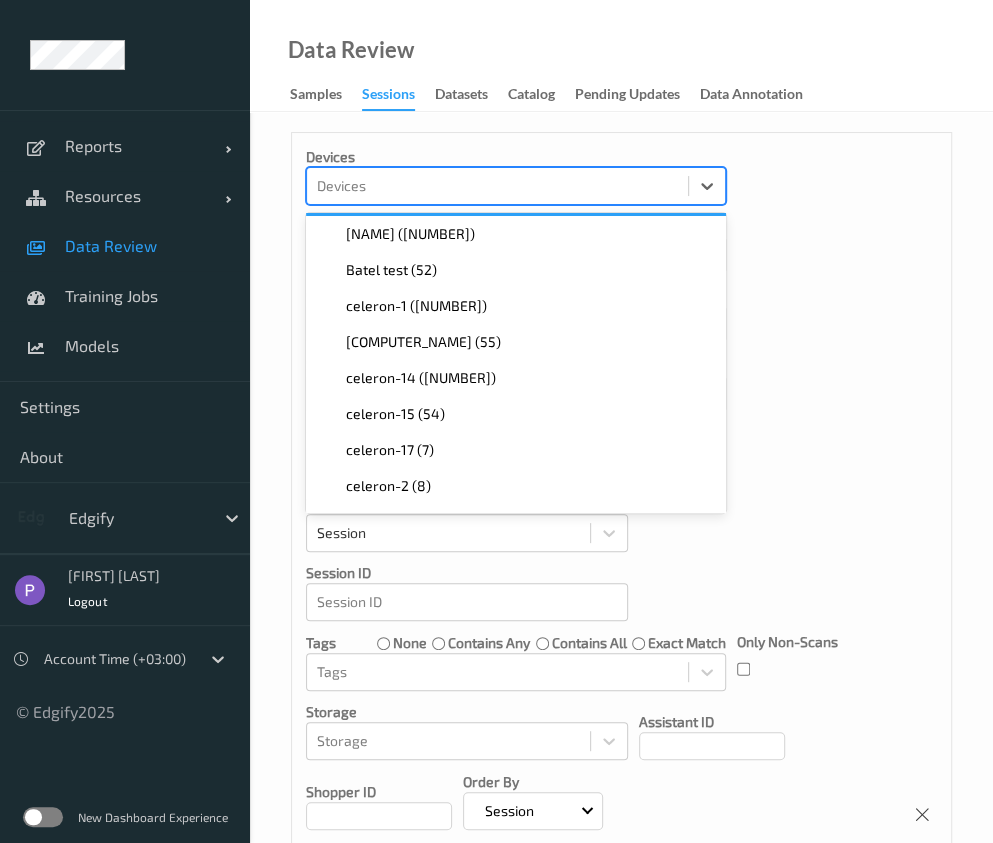 click on "Devices" at bounding box center (516, 186) 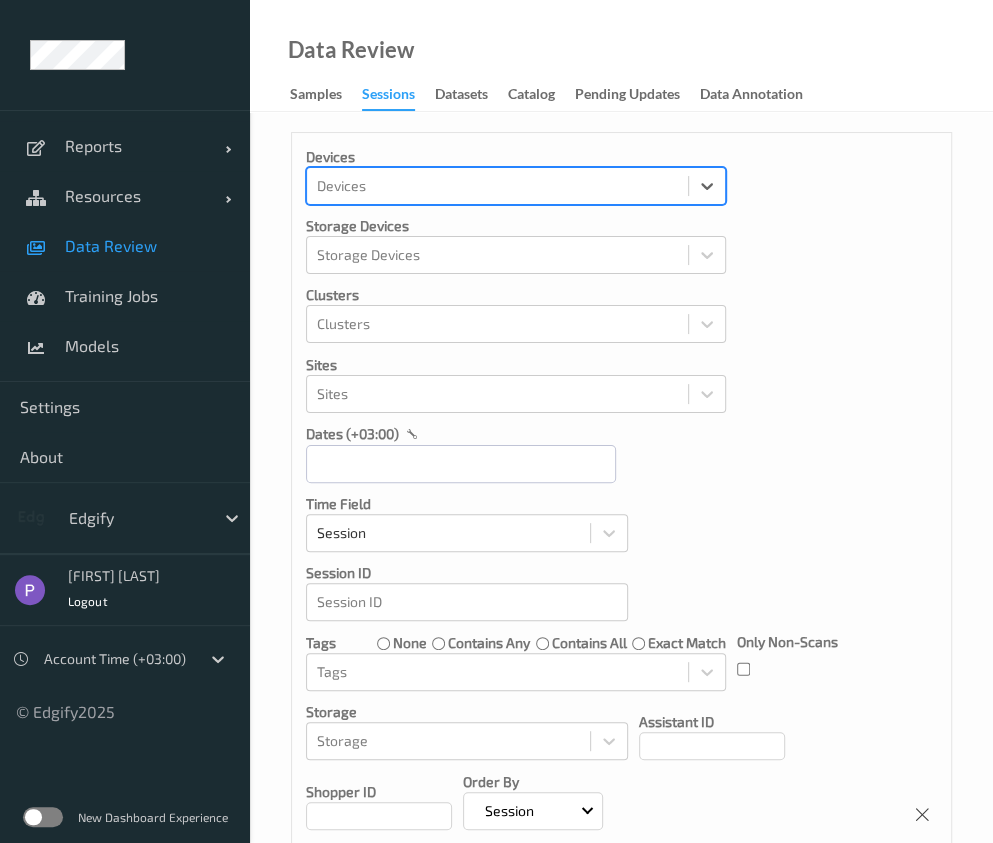 scroll, scrollTop: 0, scrollLeft: 0, axis: both 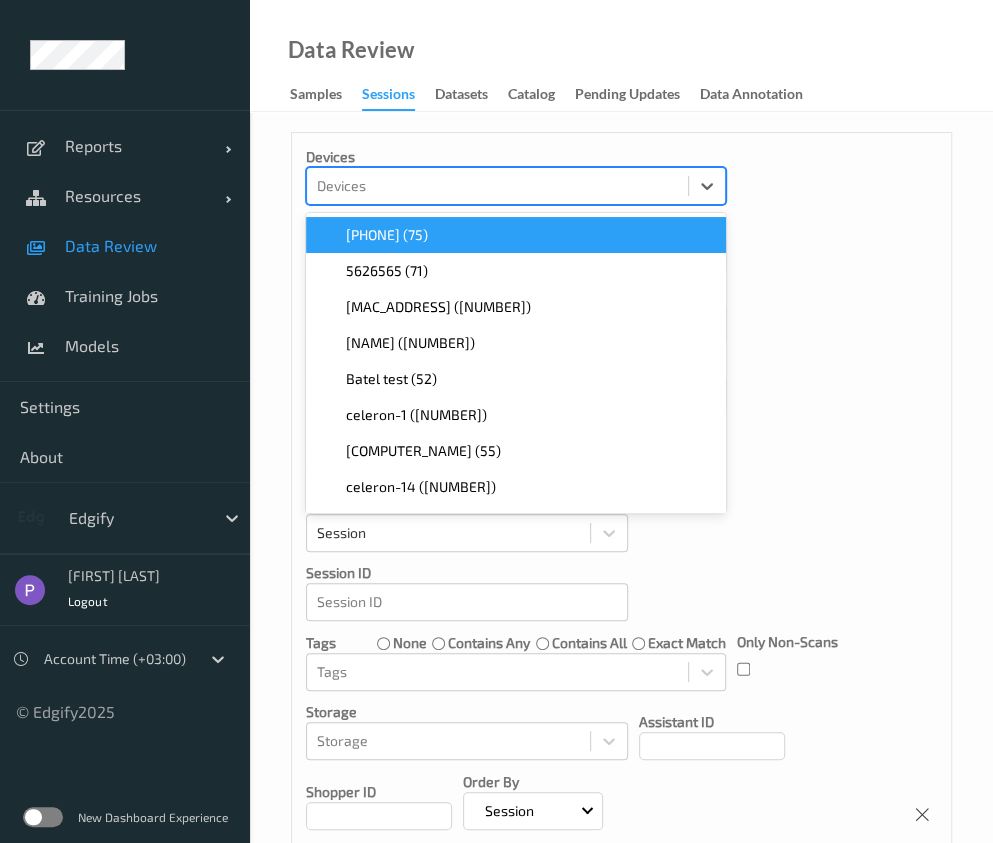 click at bounding box center (497, 186) 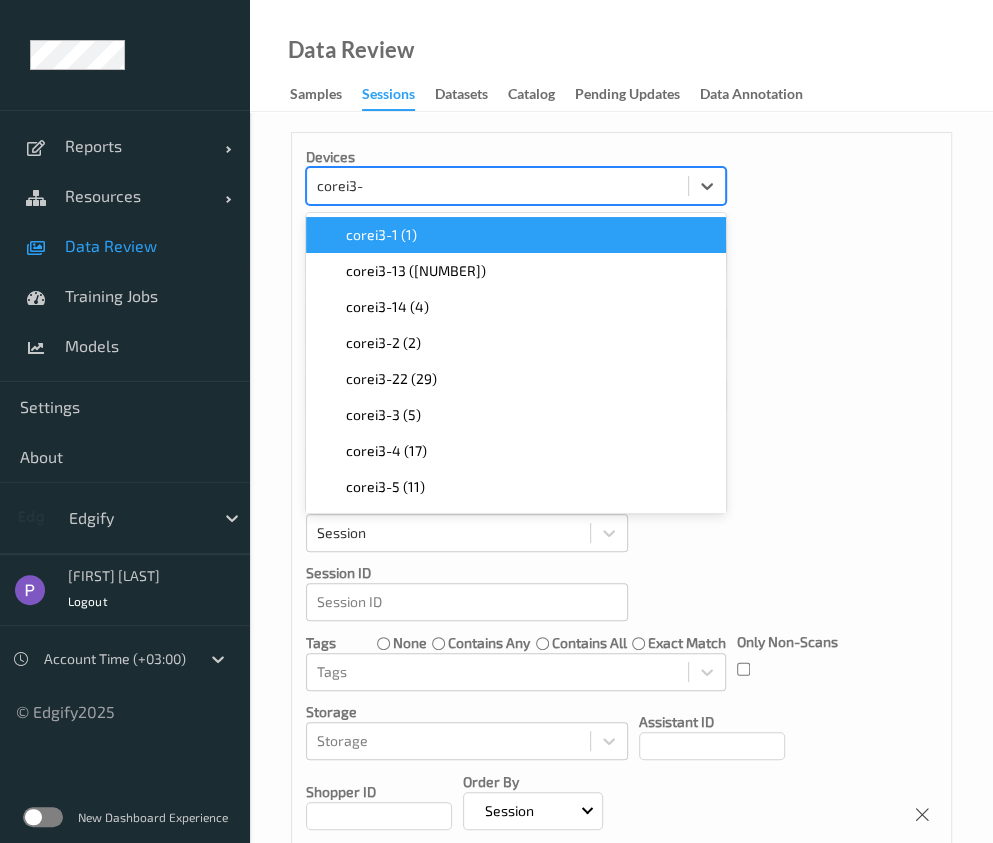 type on "corei3-3" 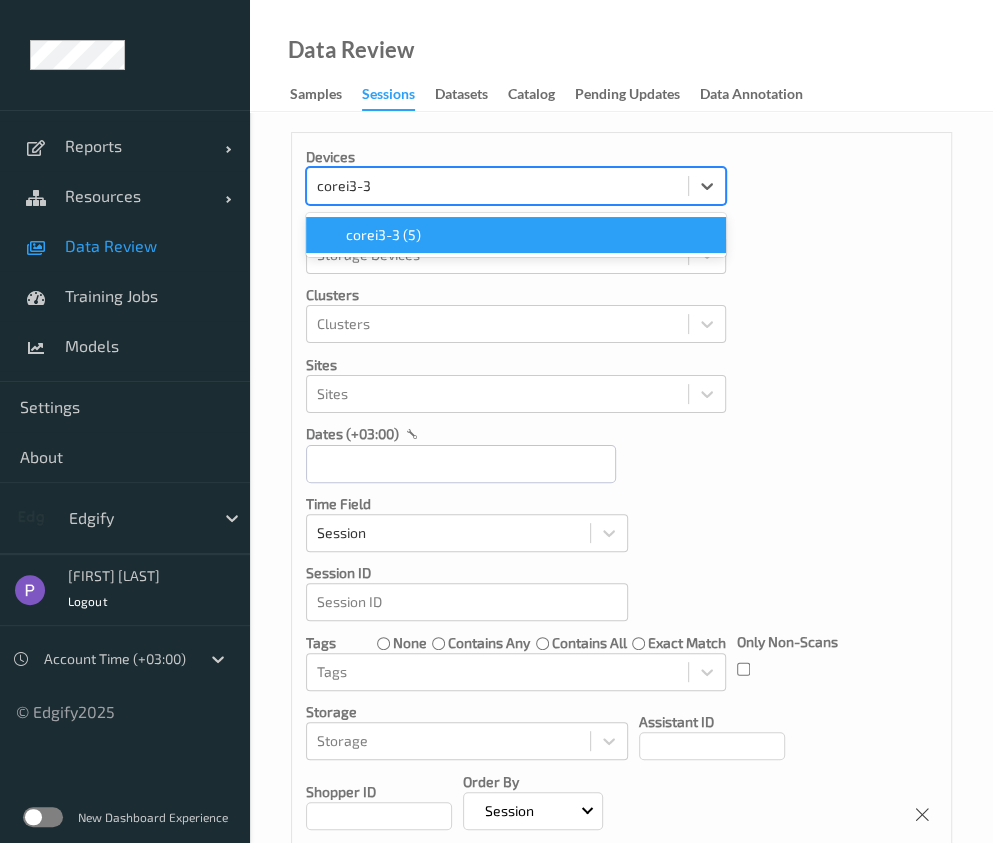 click on "corei3-3 (5)" at bounding box center [516, 235] 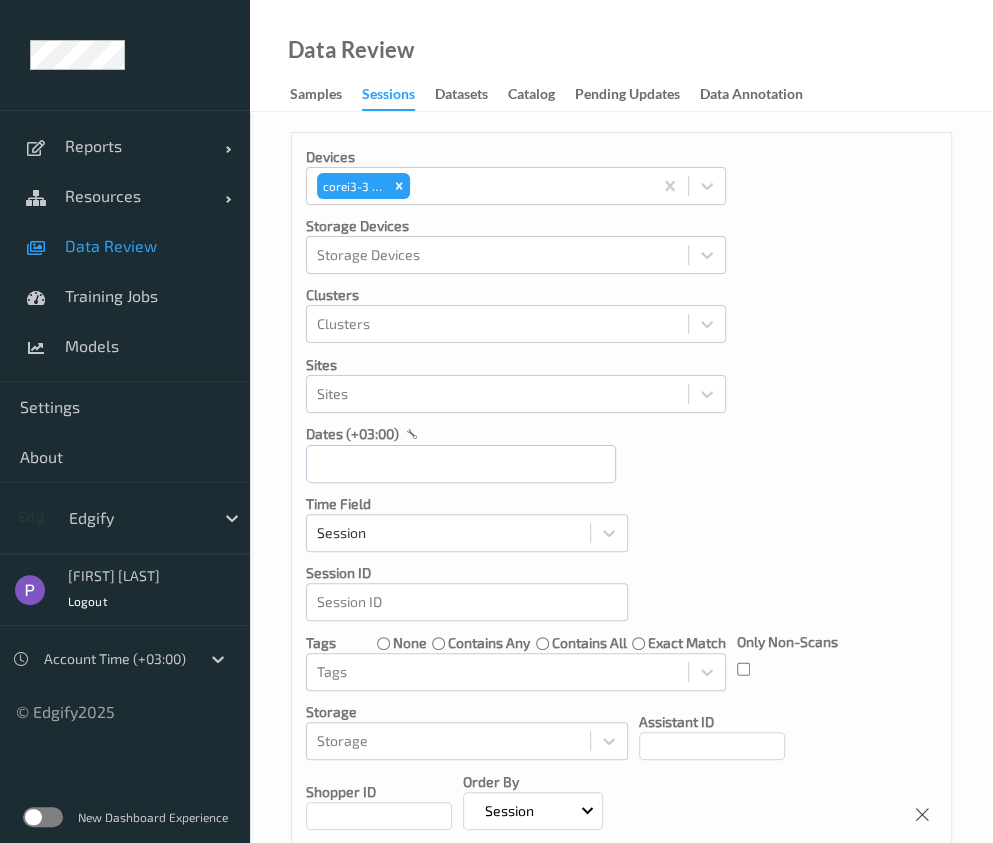 click on "Devices corei3-3 ([NUMBER]) Storage Devices Storage Devices Clusters Clusters Sites Sites dates (+03:00) Time Field Session Session ID Session ID Tags none contains any contains all exact match Tags Only Non-Scans Storage Storage Assistant ID Shopper ID Order By Session" at bounding box center [621, 489] 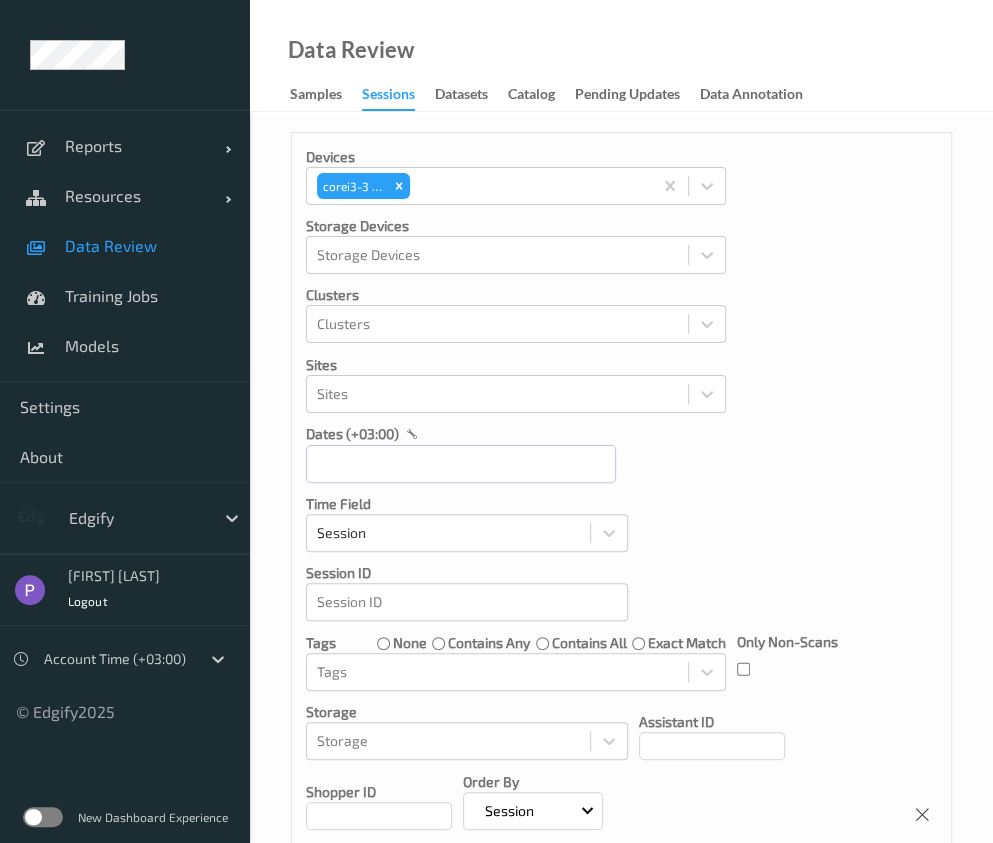 scroll, scrollTop: 0, scrollLeft: 0, axis: both 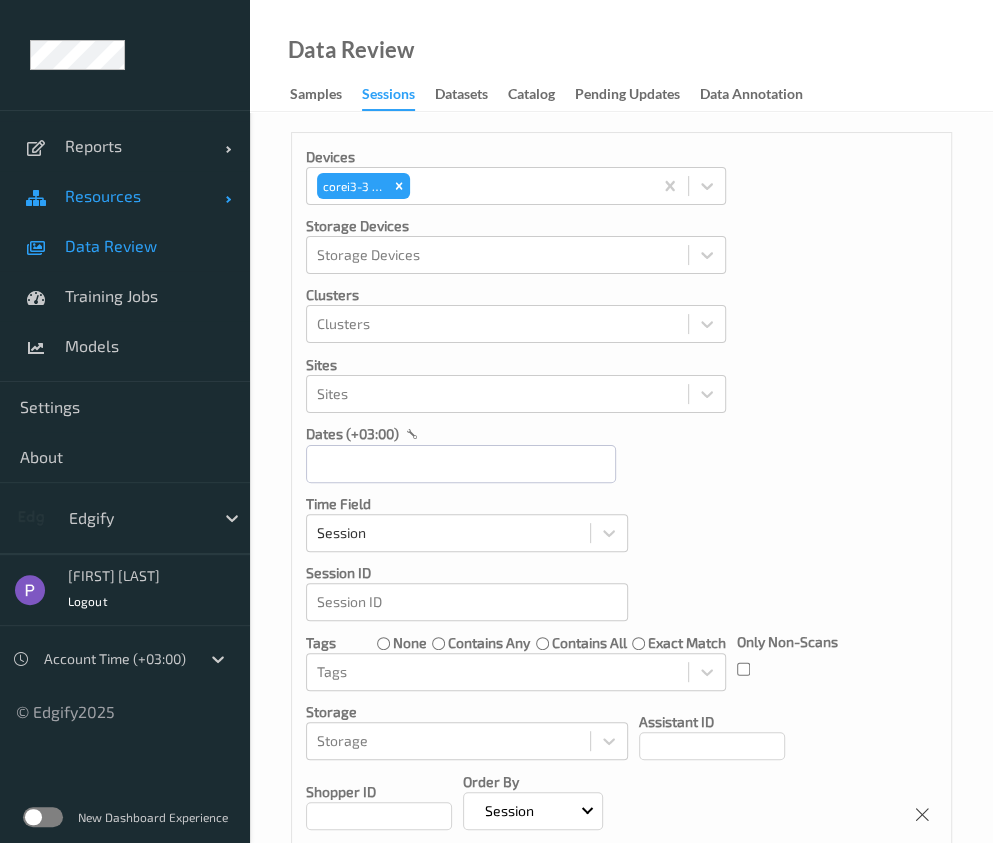 click on "Resources" at bounding box center [145, 196] 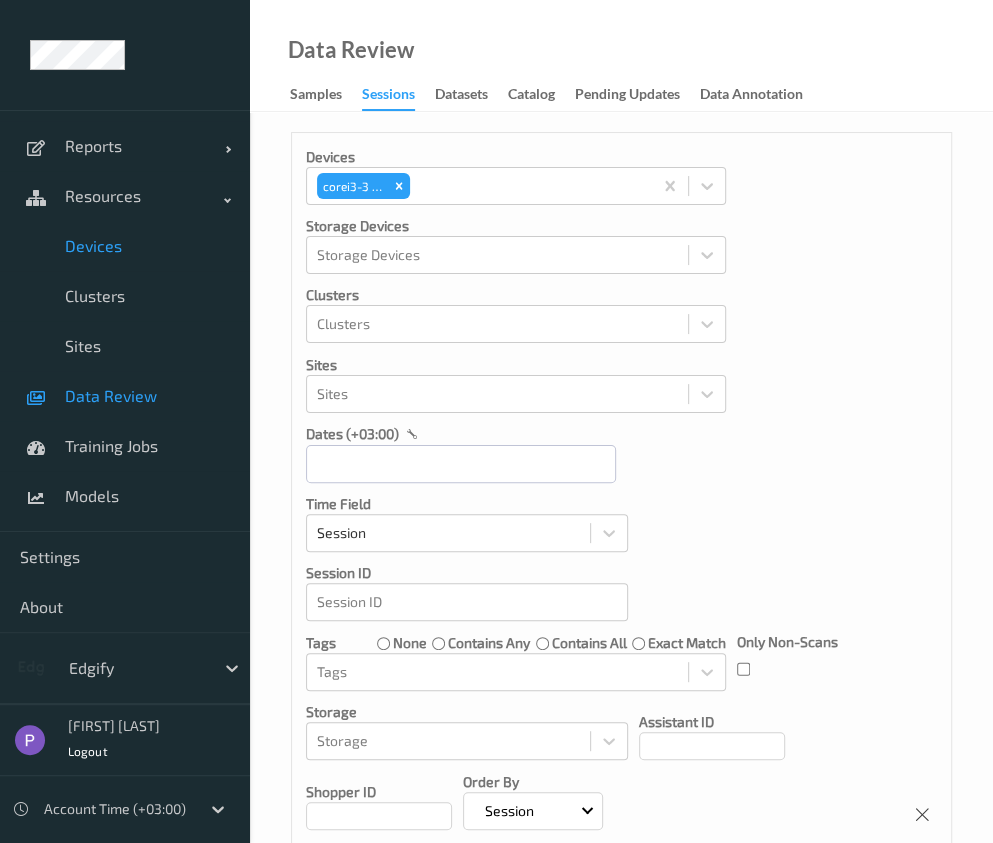 click on "Devices" at bounding box center (125, 246) 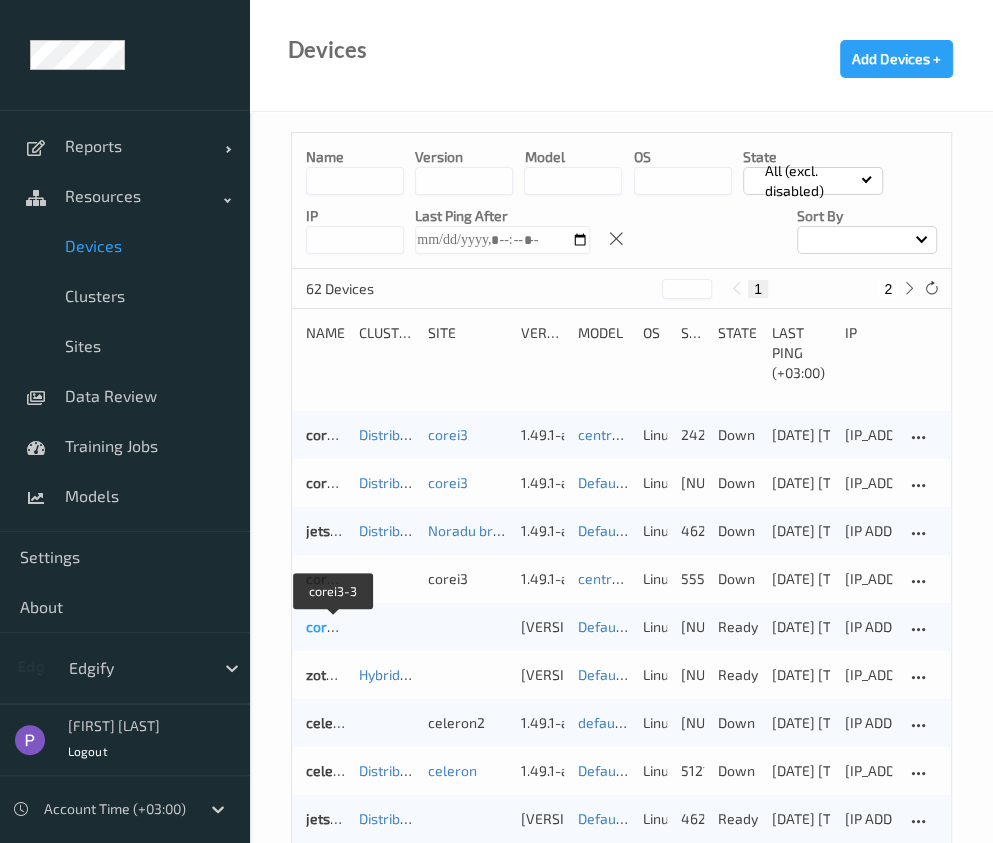 click on "corei3-3" at bounding box center (333, 626) 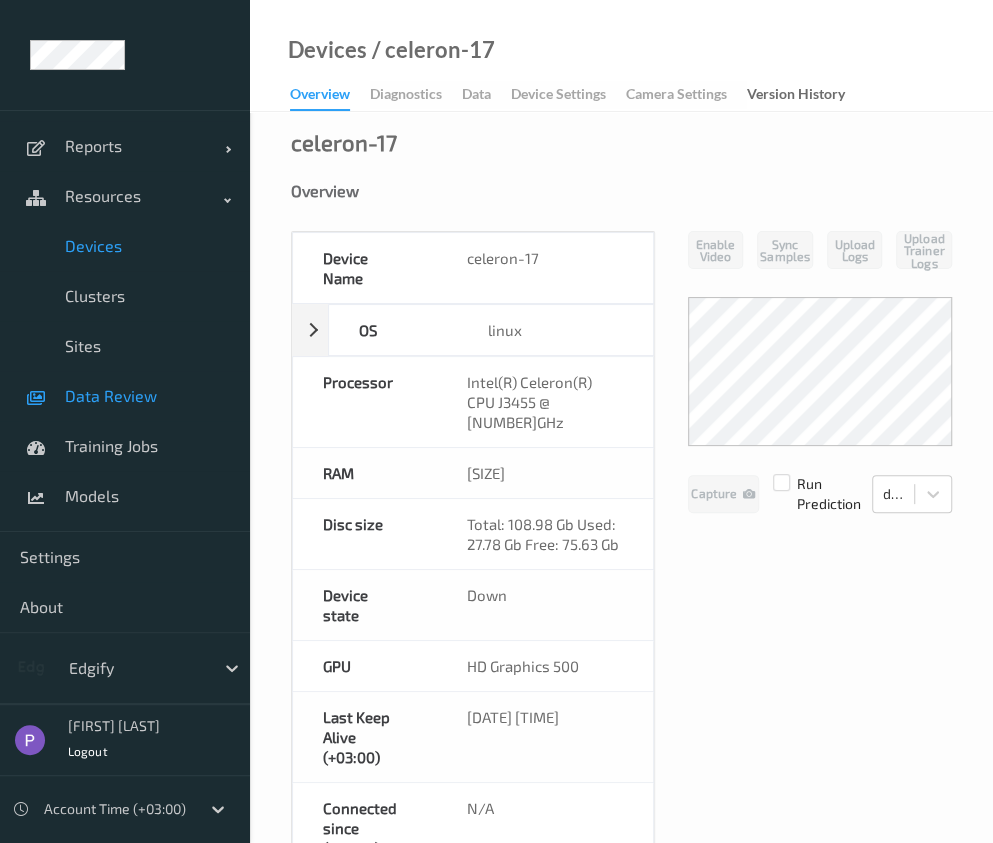 click on "Data Review" at bounding box center (147, 396) 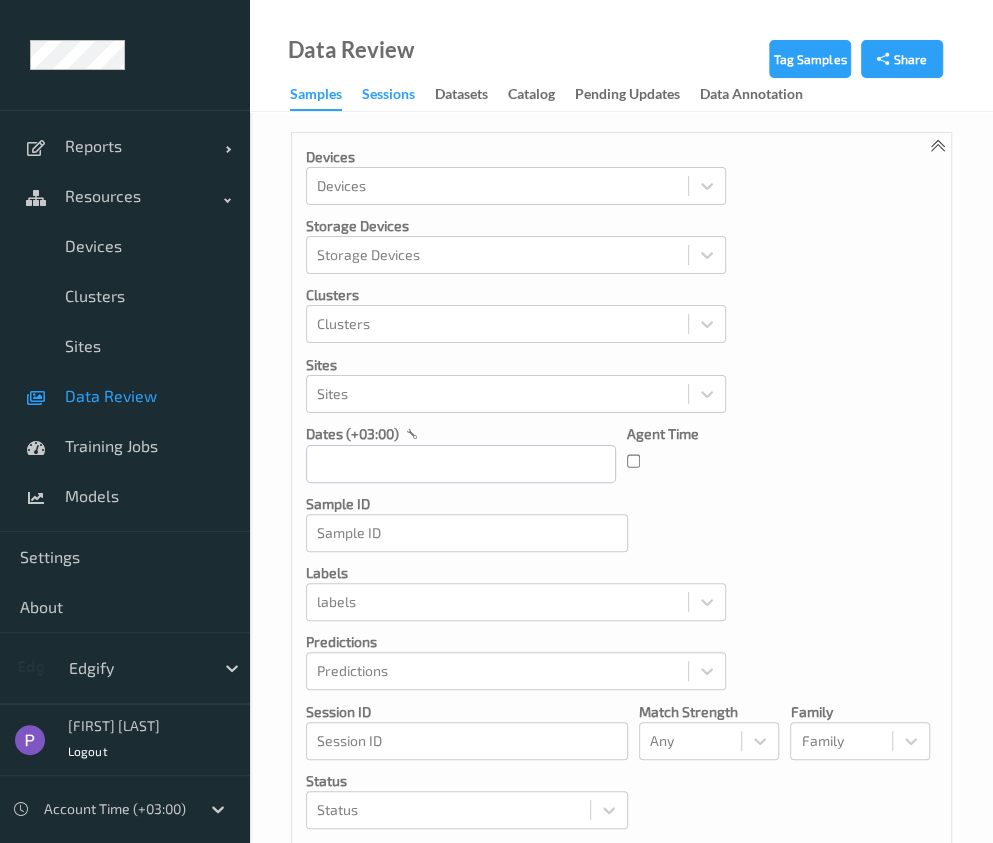 click on "Sessions" at bounding box center (388, 96) 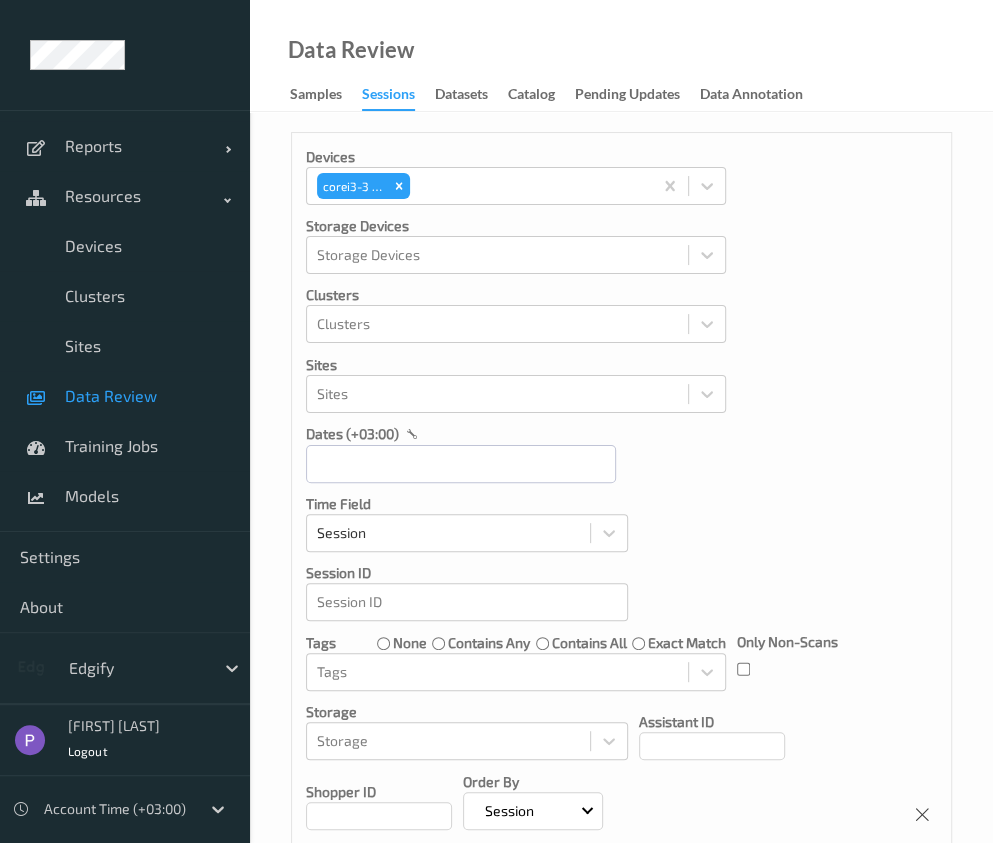 scroll, scrollTop: 1184, scrollLeft: 0, axis: vertical 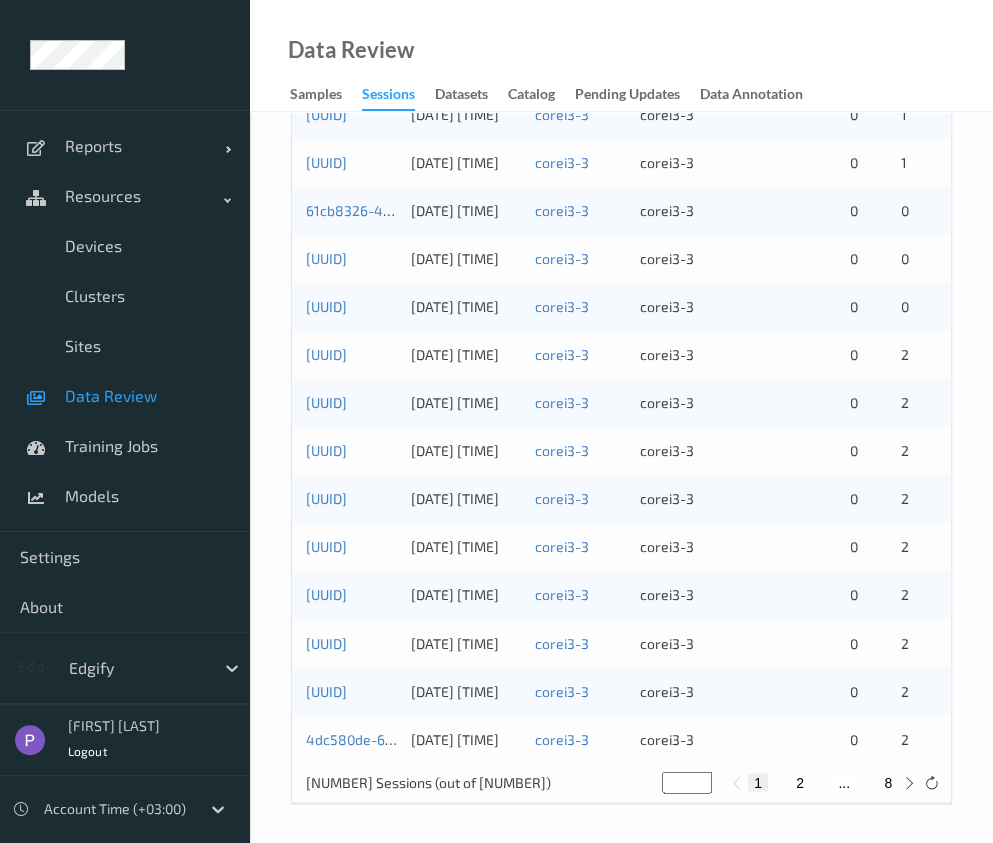 click on "2" at bounding box center [800, 782] 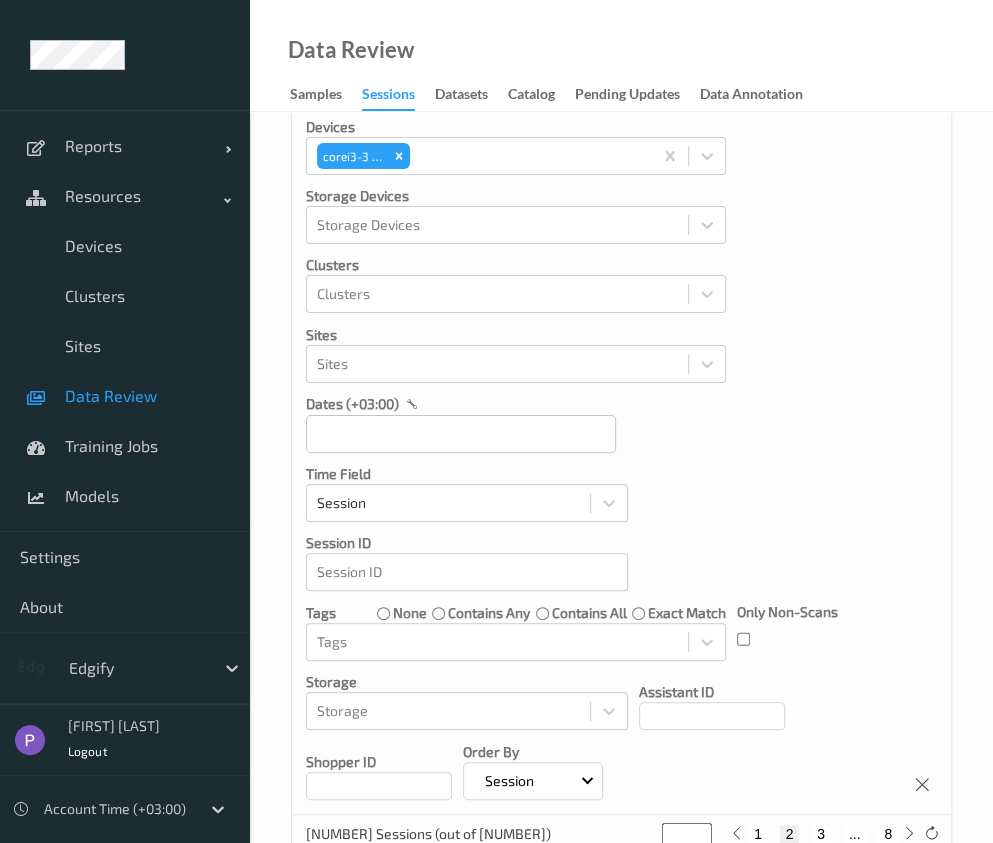 scroll, scrollTop: 0, scrollLeft: 0, axis: both 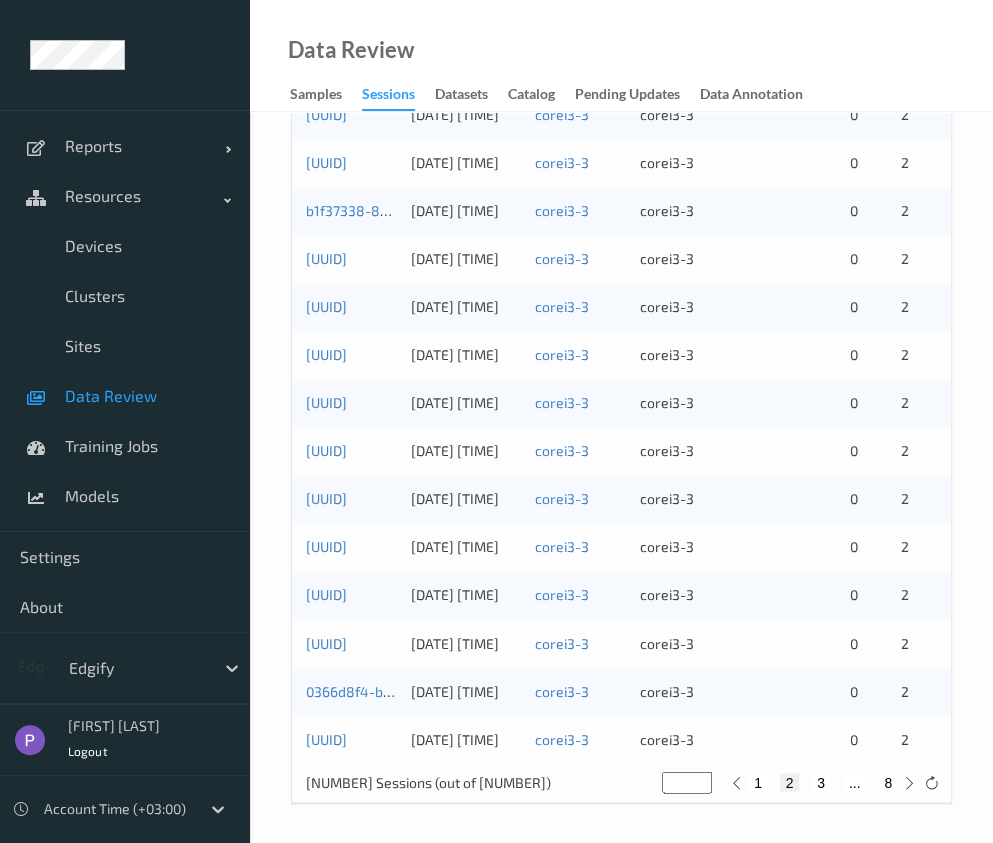 click on "3" at bounding box center (821, 782) 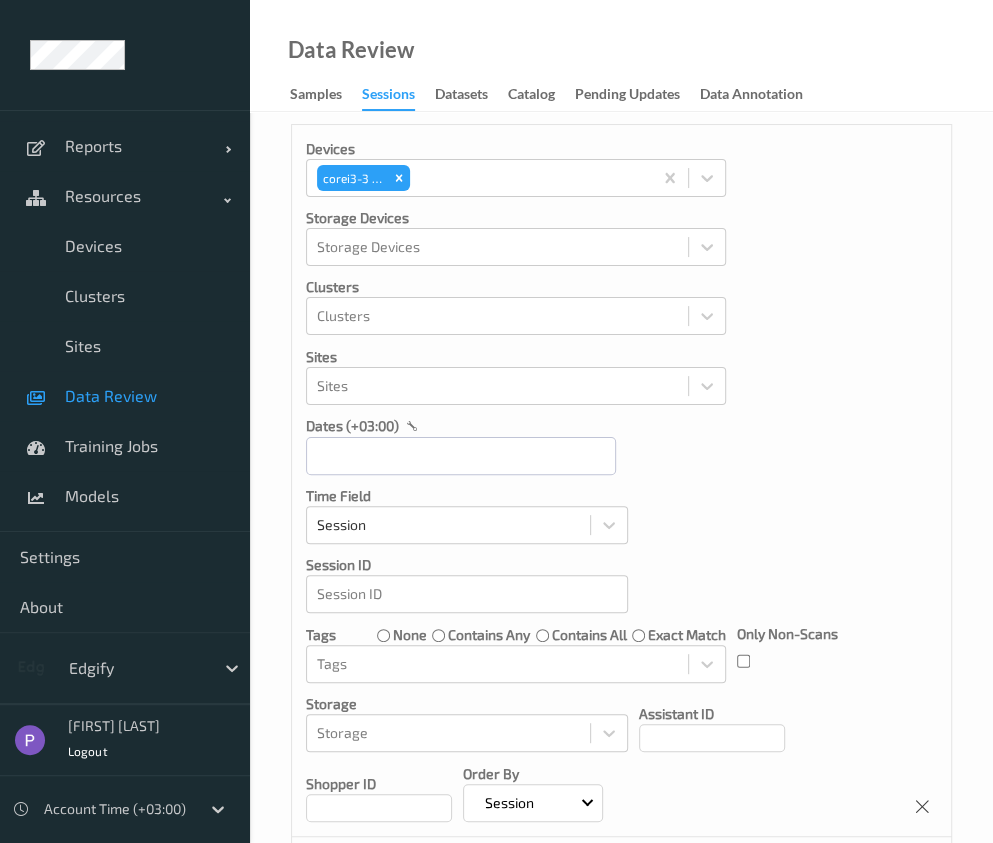 scroll, scrollTop: 0, scrollLeft: 0, axis: both 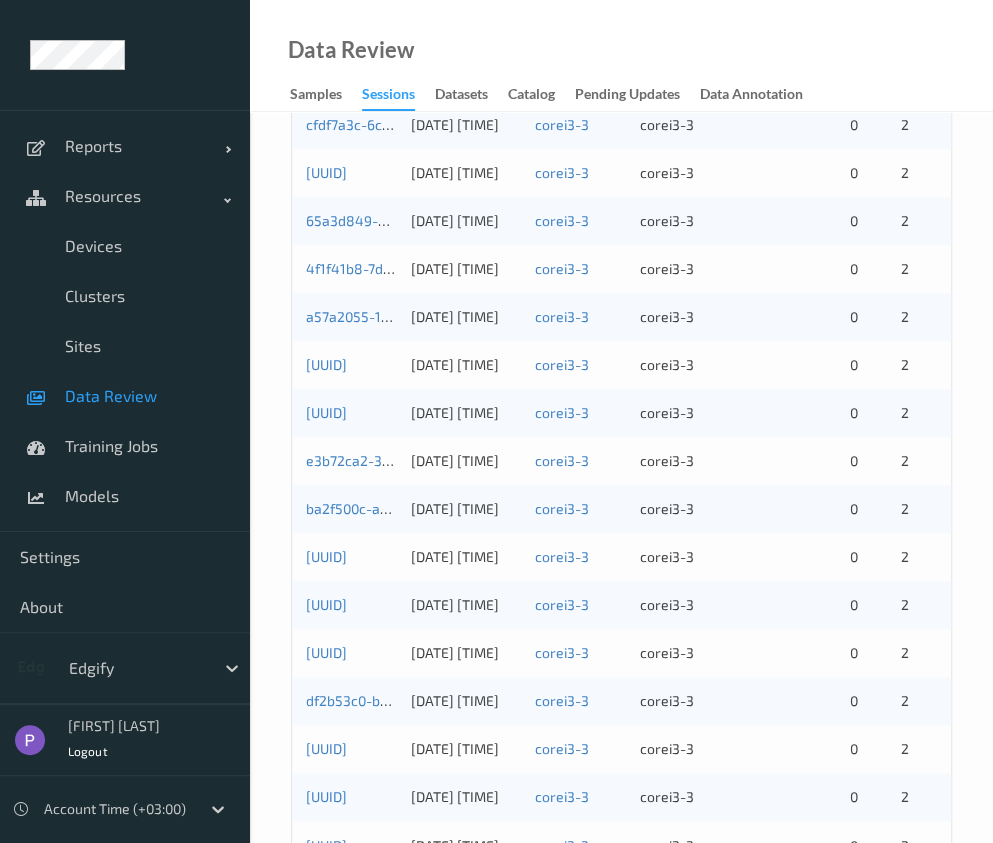 type 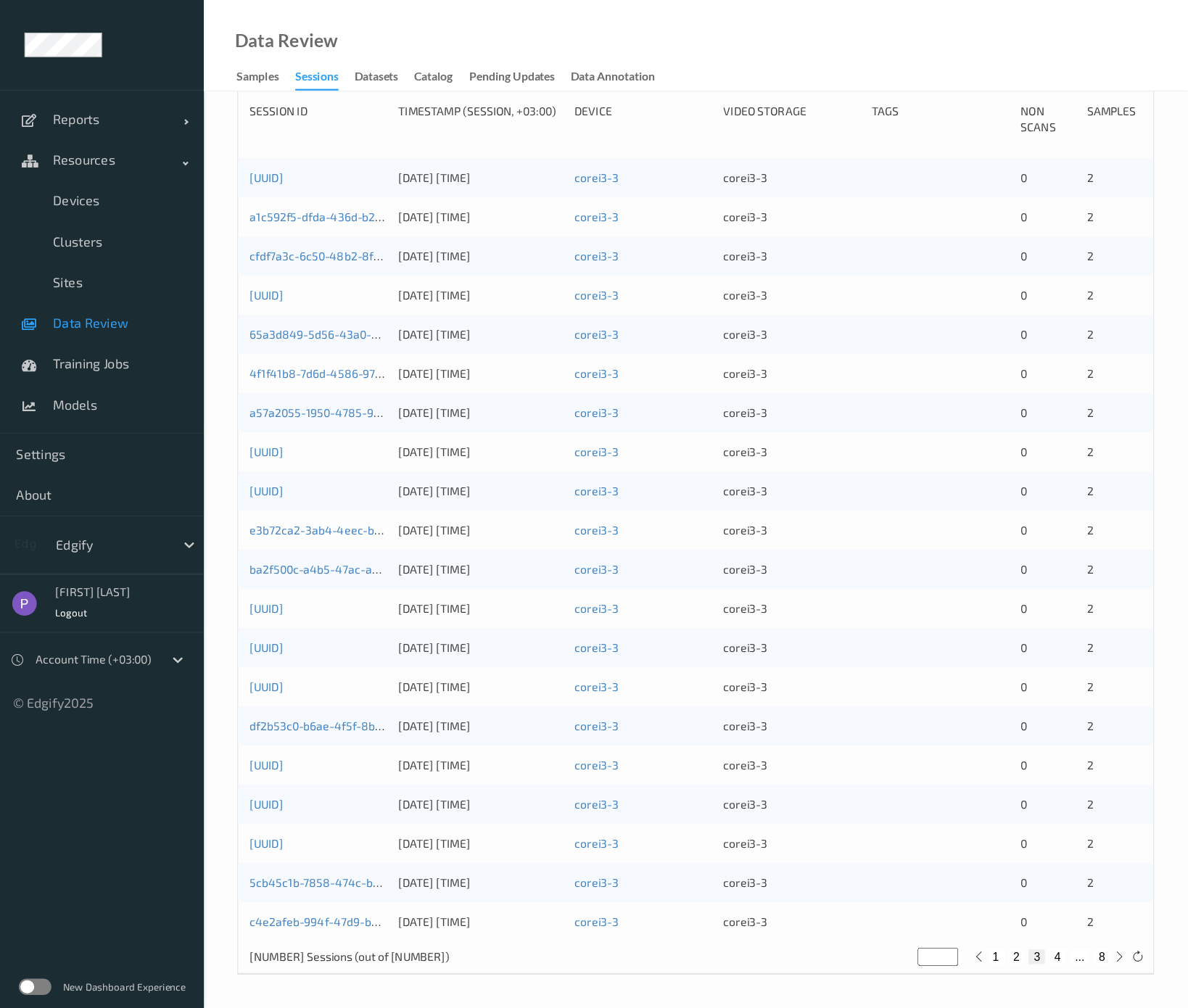scroll, scrollTop: 0, scrollLeft: 0, axis: both 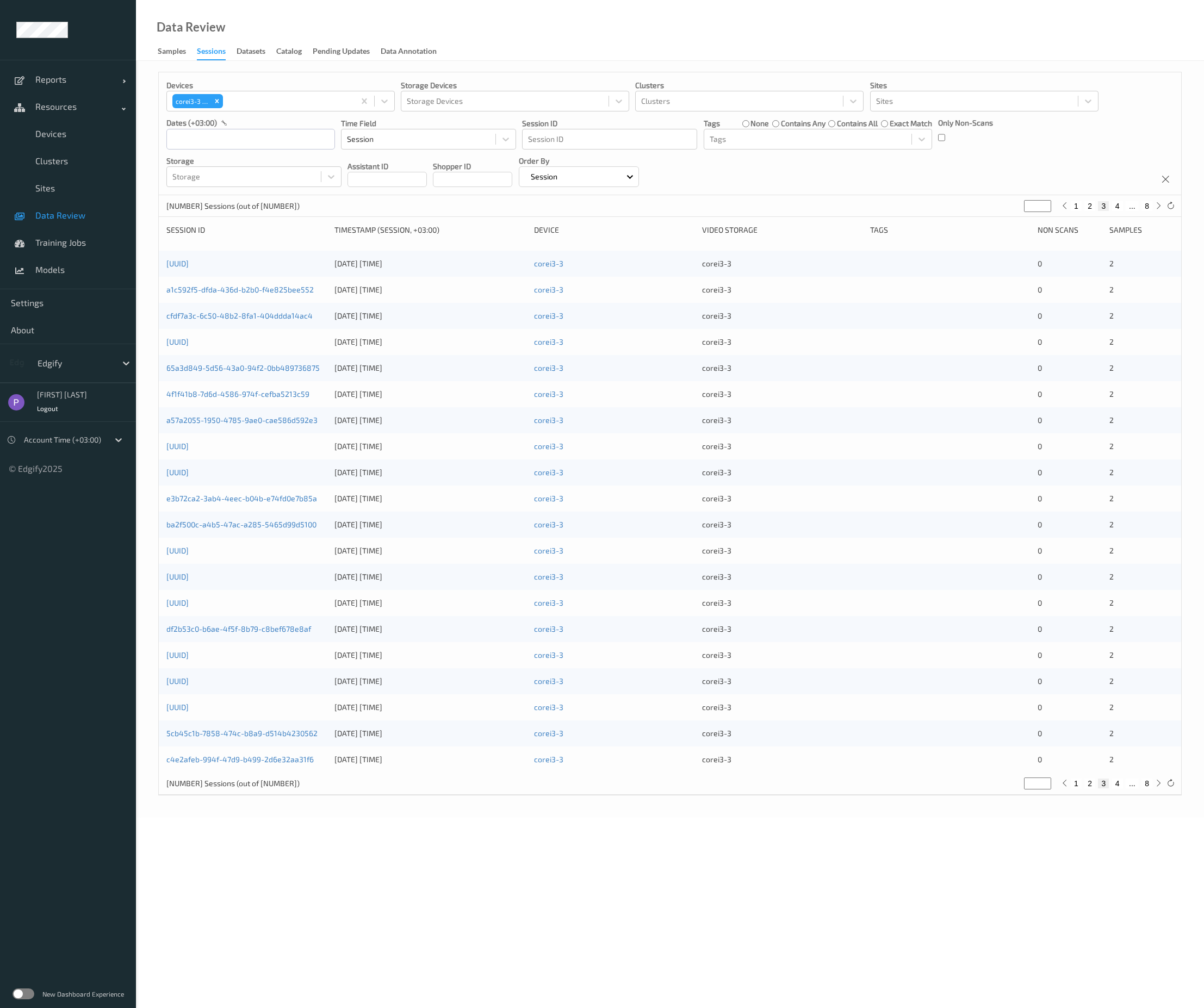 click on "4" at bounding box center [1118, 206] 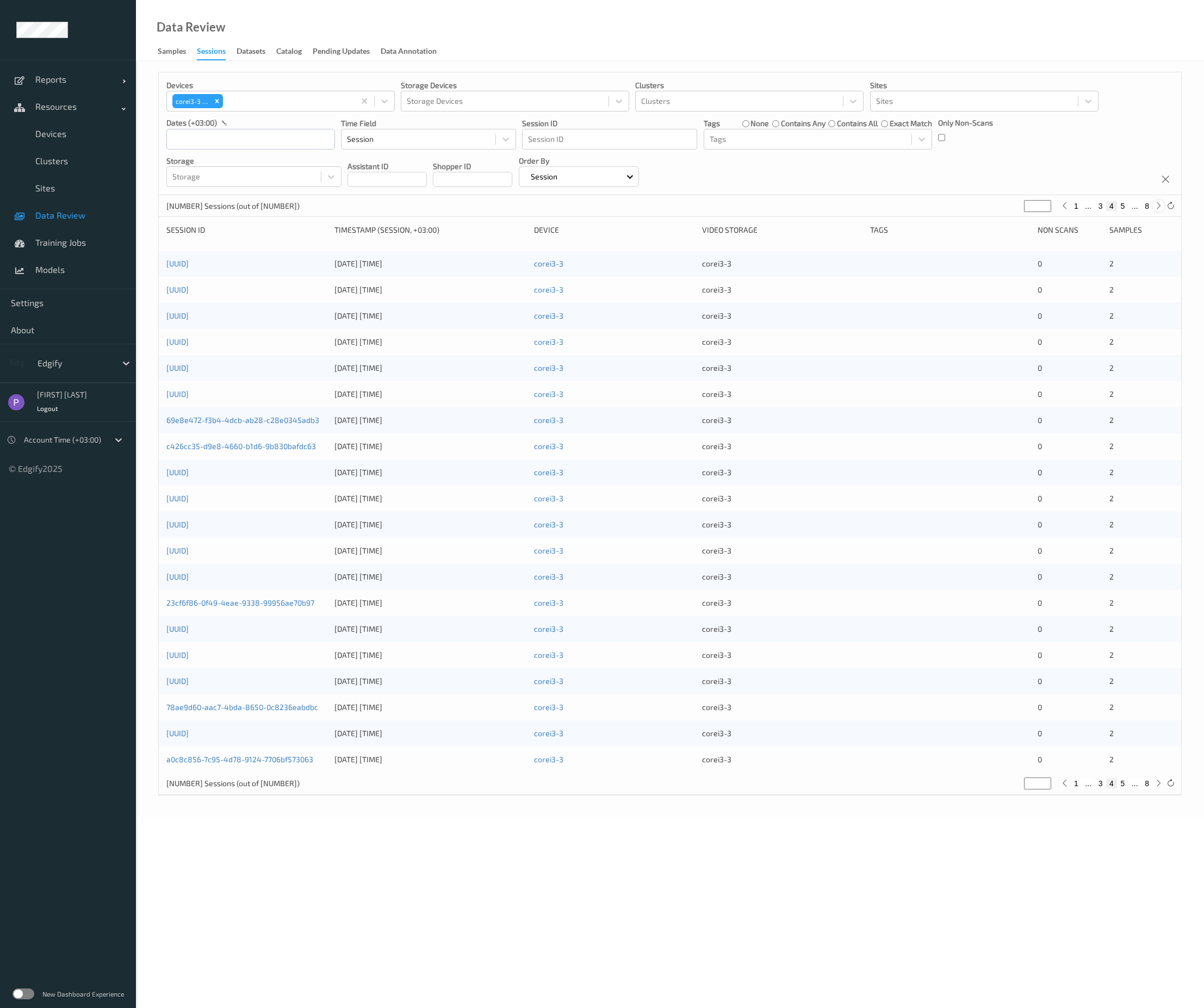 click at bounding box center (1158, 206) 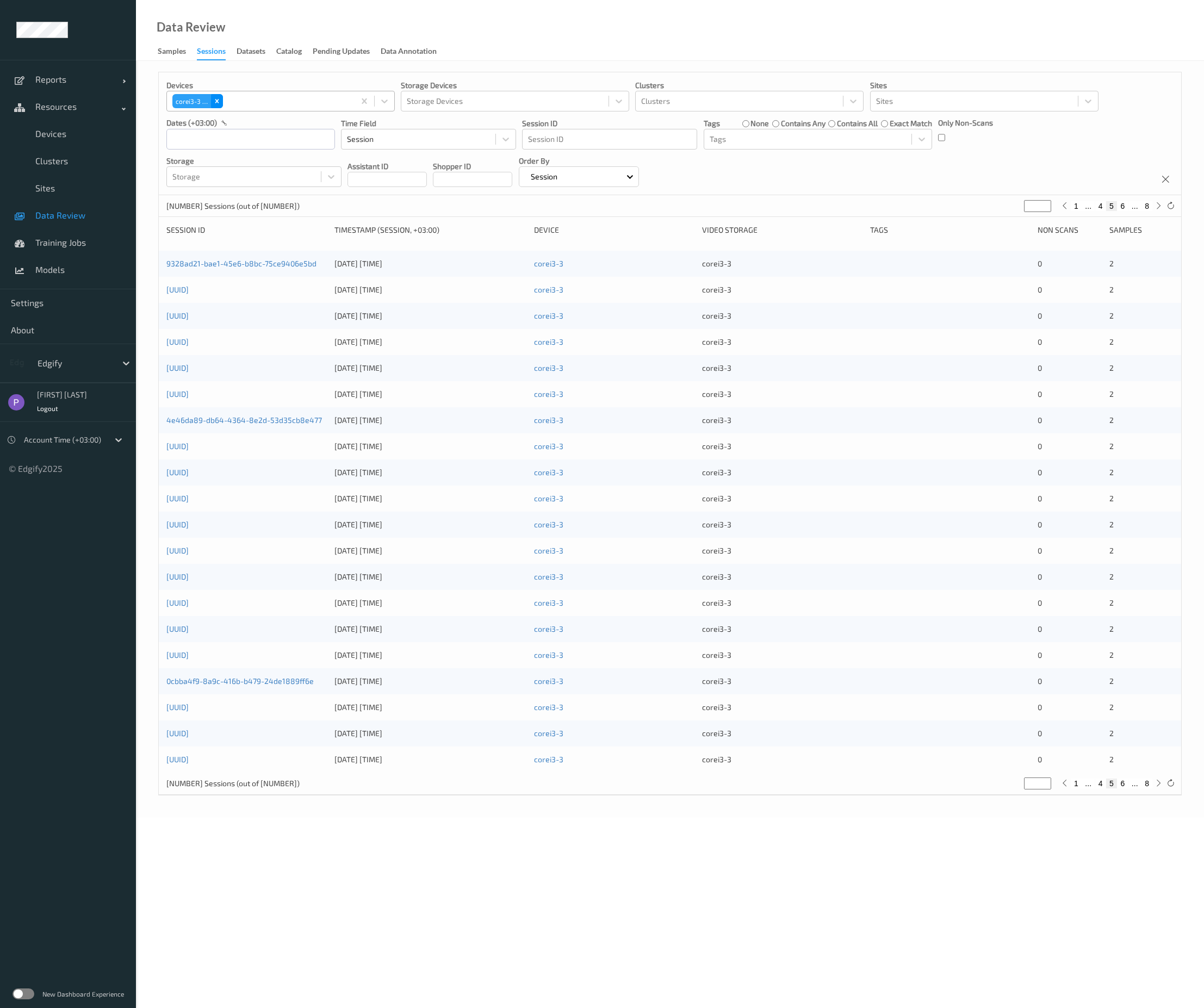 click 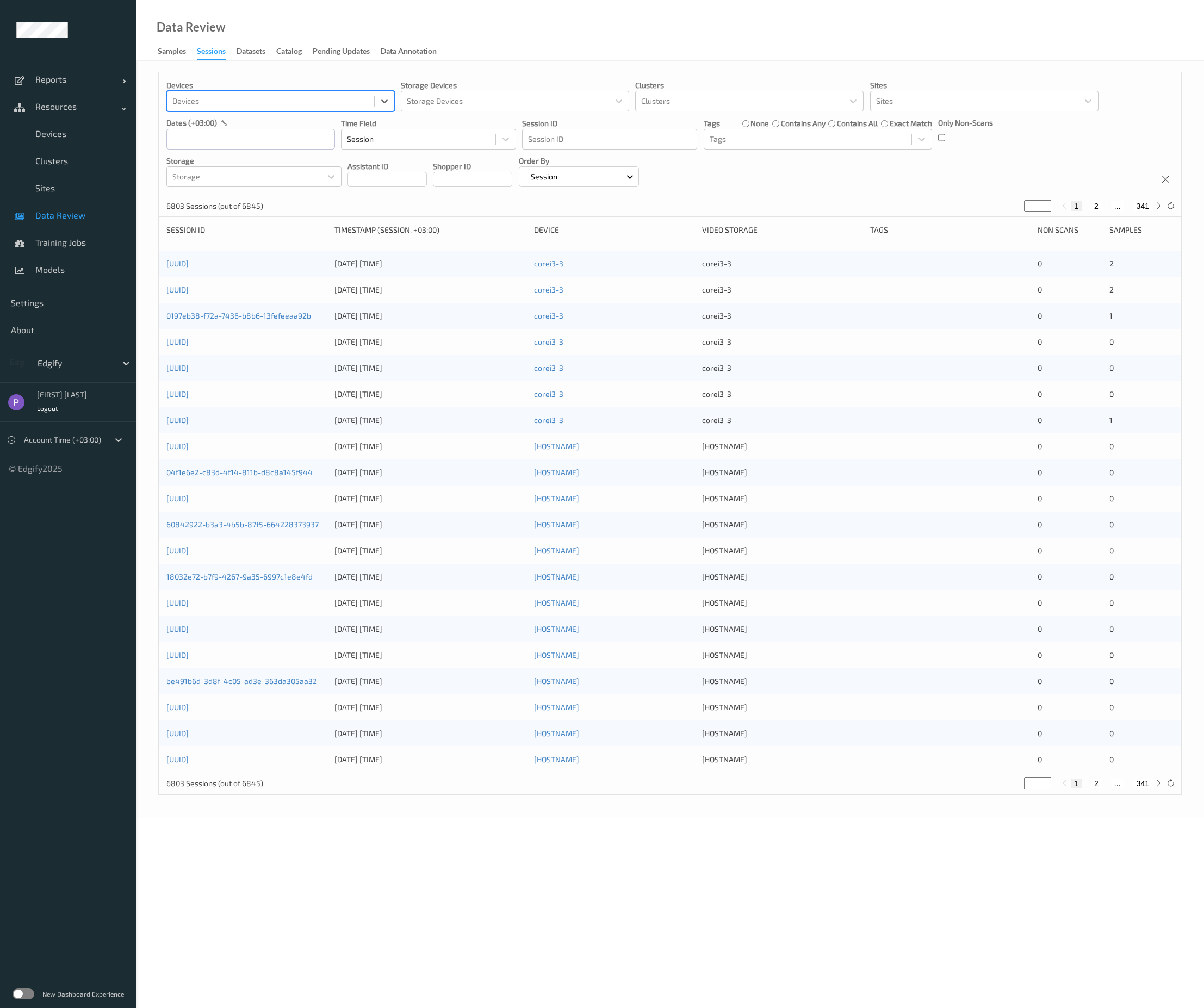 click on "[HOSTNAME]" at bounding box center (782, 446) 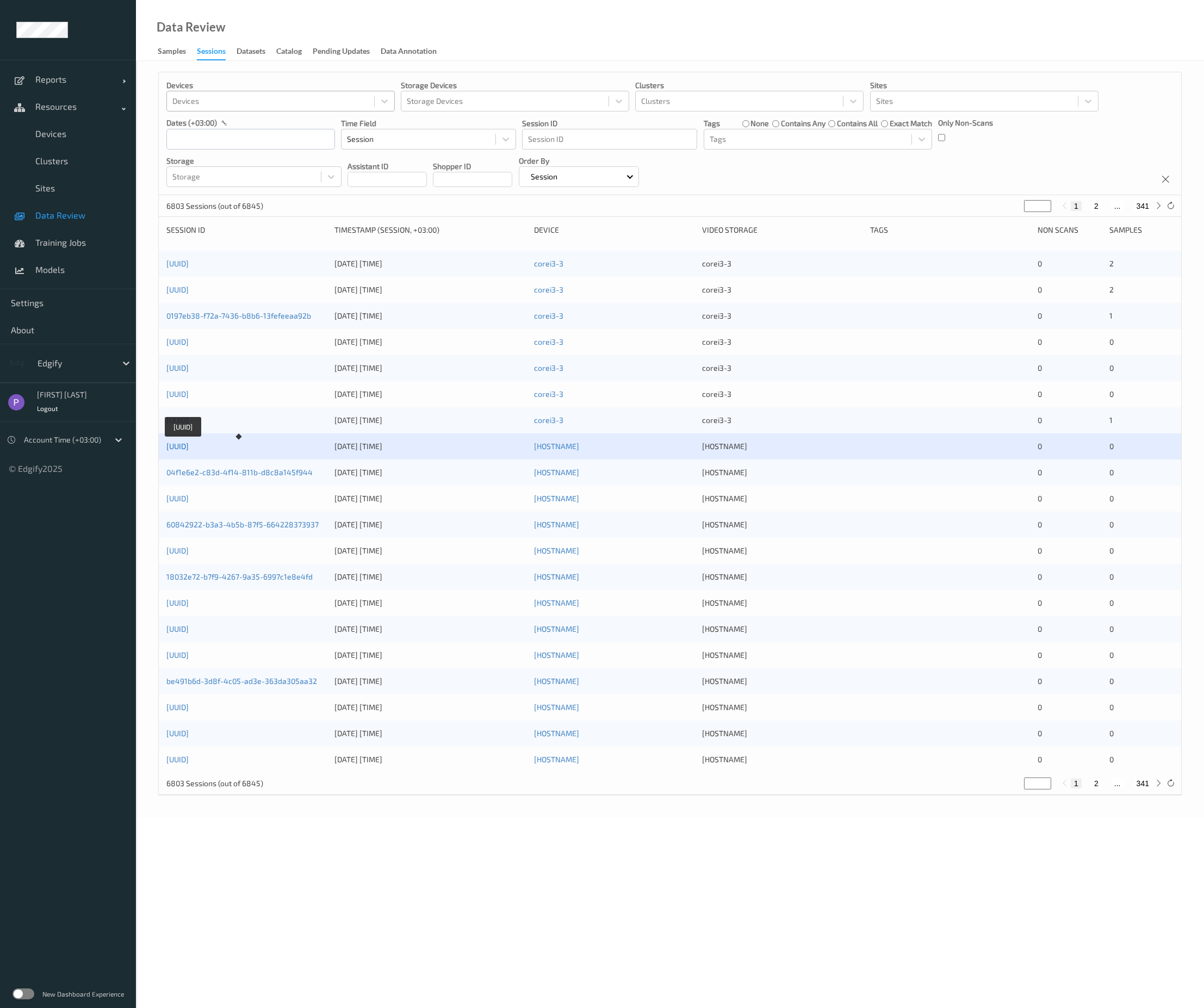 click on "[UUID]" at bounding box center (177, 446) 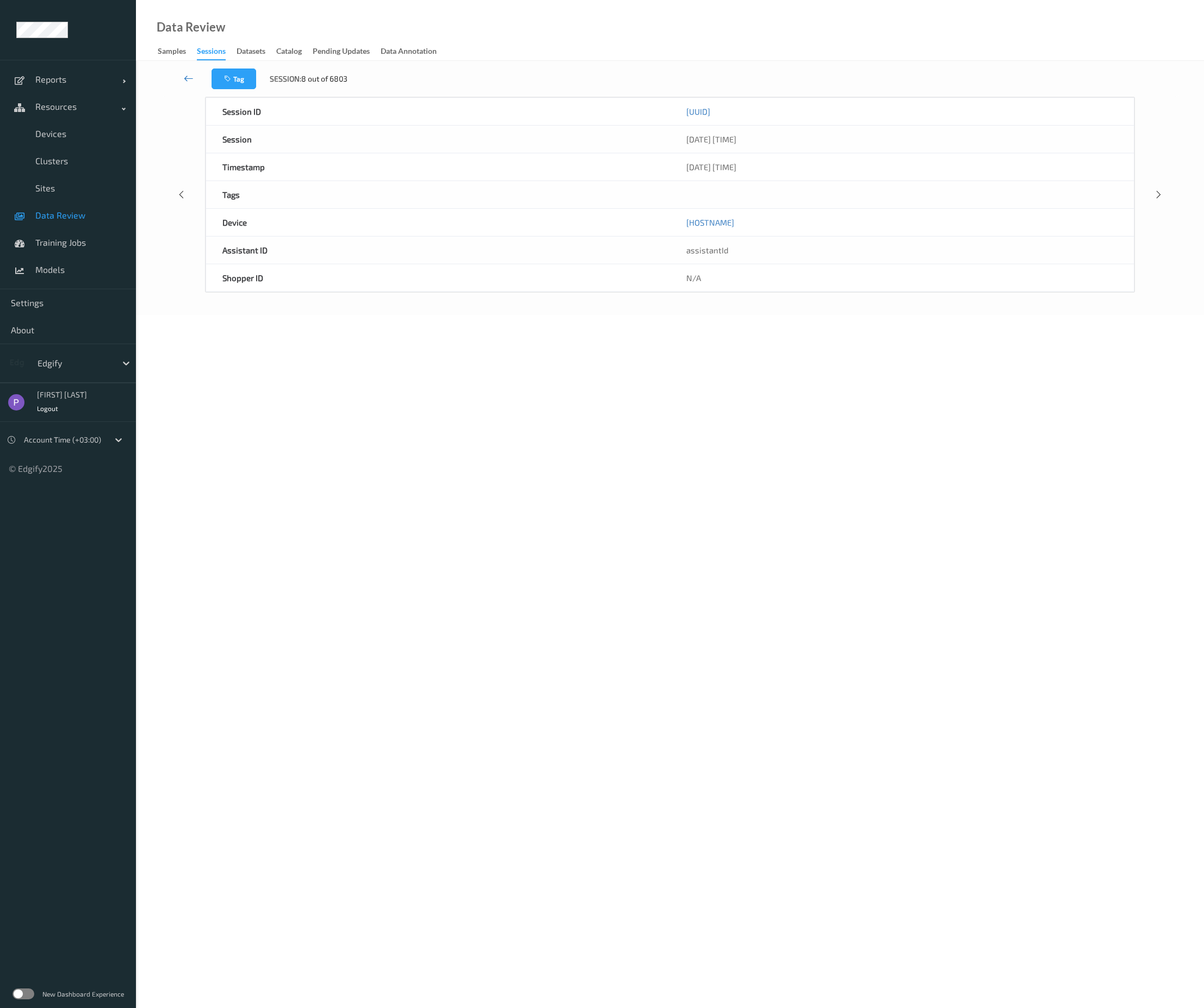 click at bounding box center [189, 79] 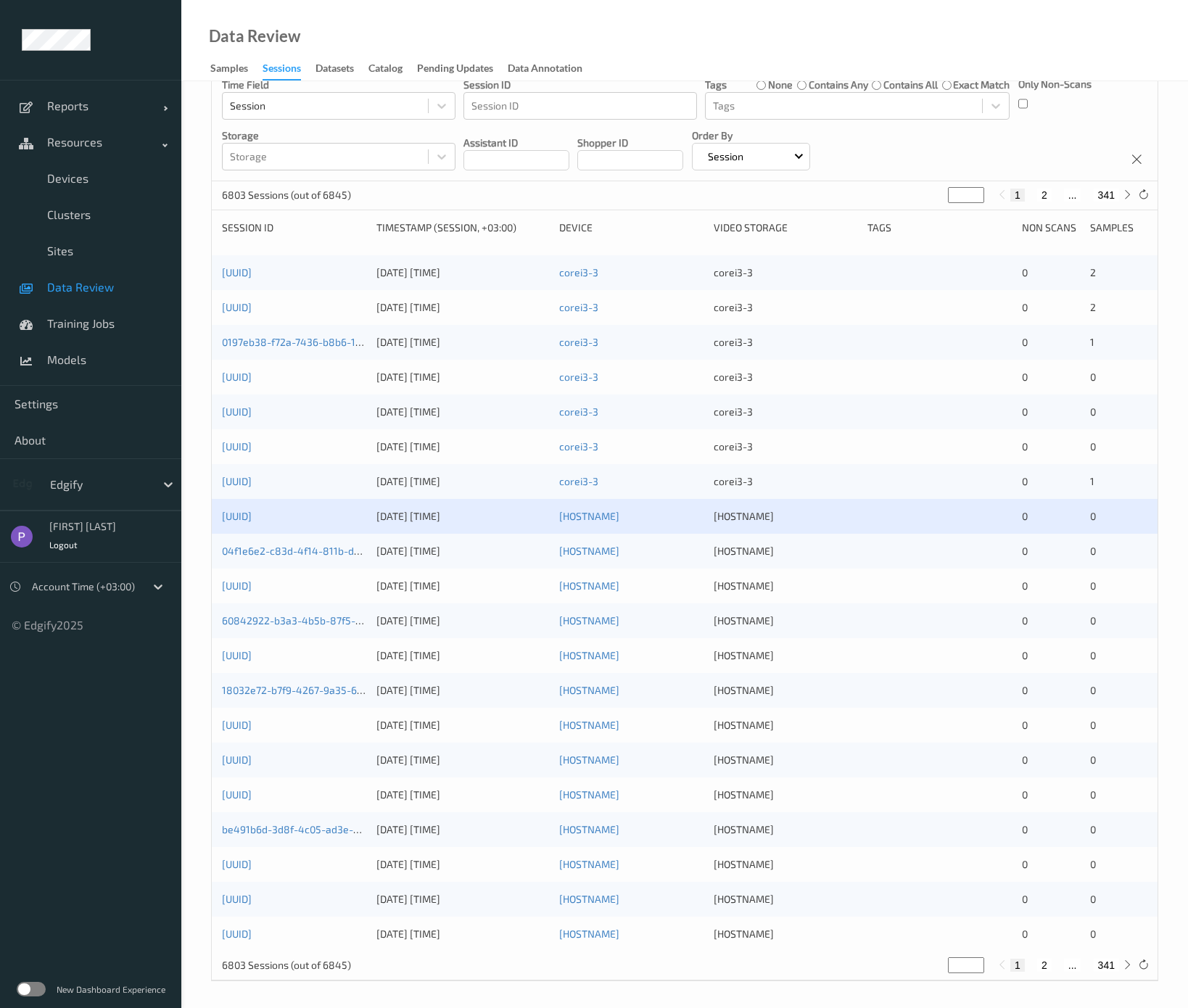 scroll, scrollTop: 136, scrollLeft: 0, axis: vertical 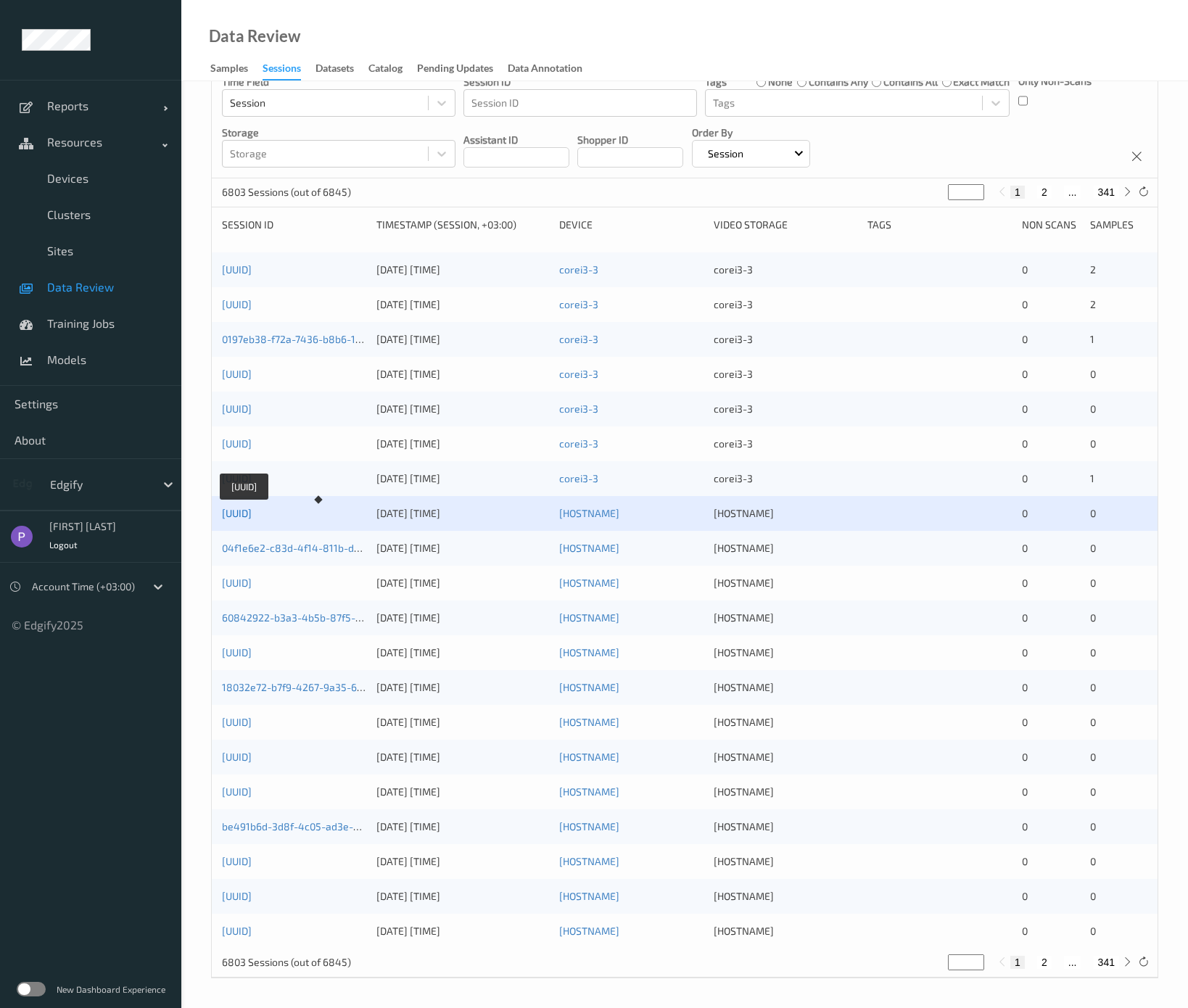 click on "[UUID]" at bounding box center [236, 513] 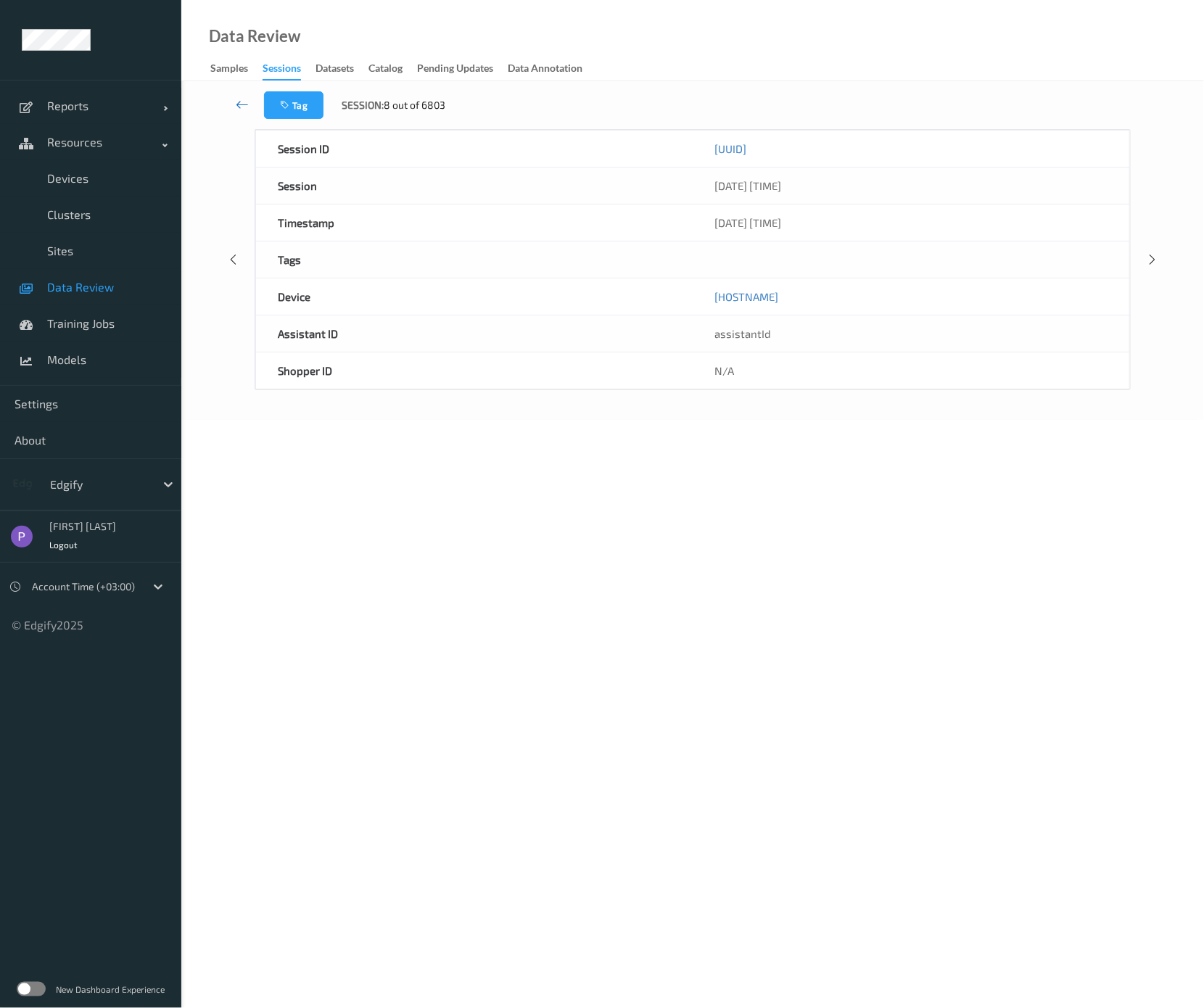 click at bounding box center [243, 104] 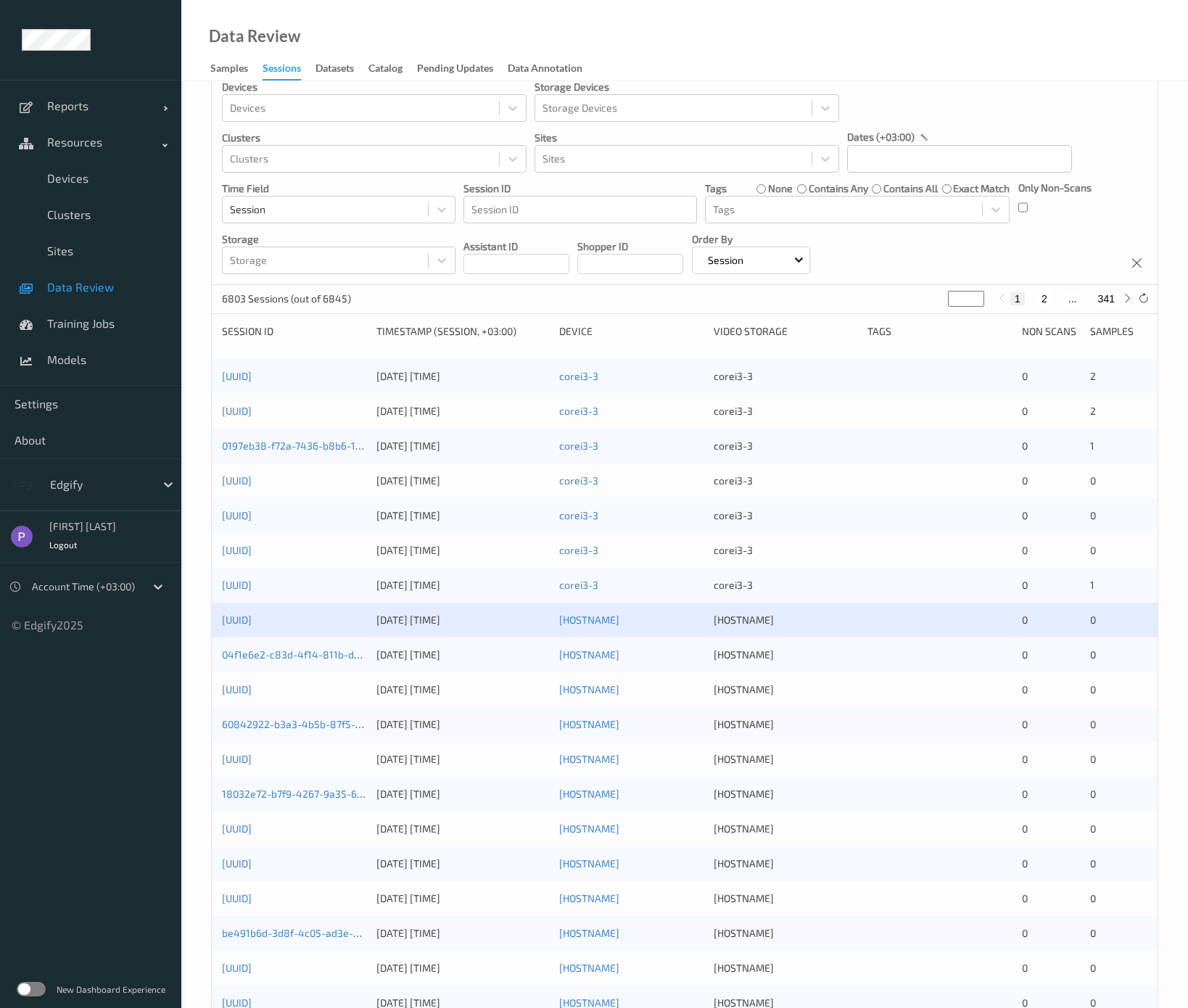 scroll, scrollTop: 136, scrollLeft: 0, axis: vertical 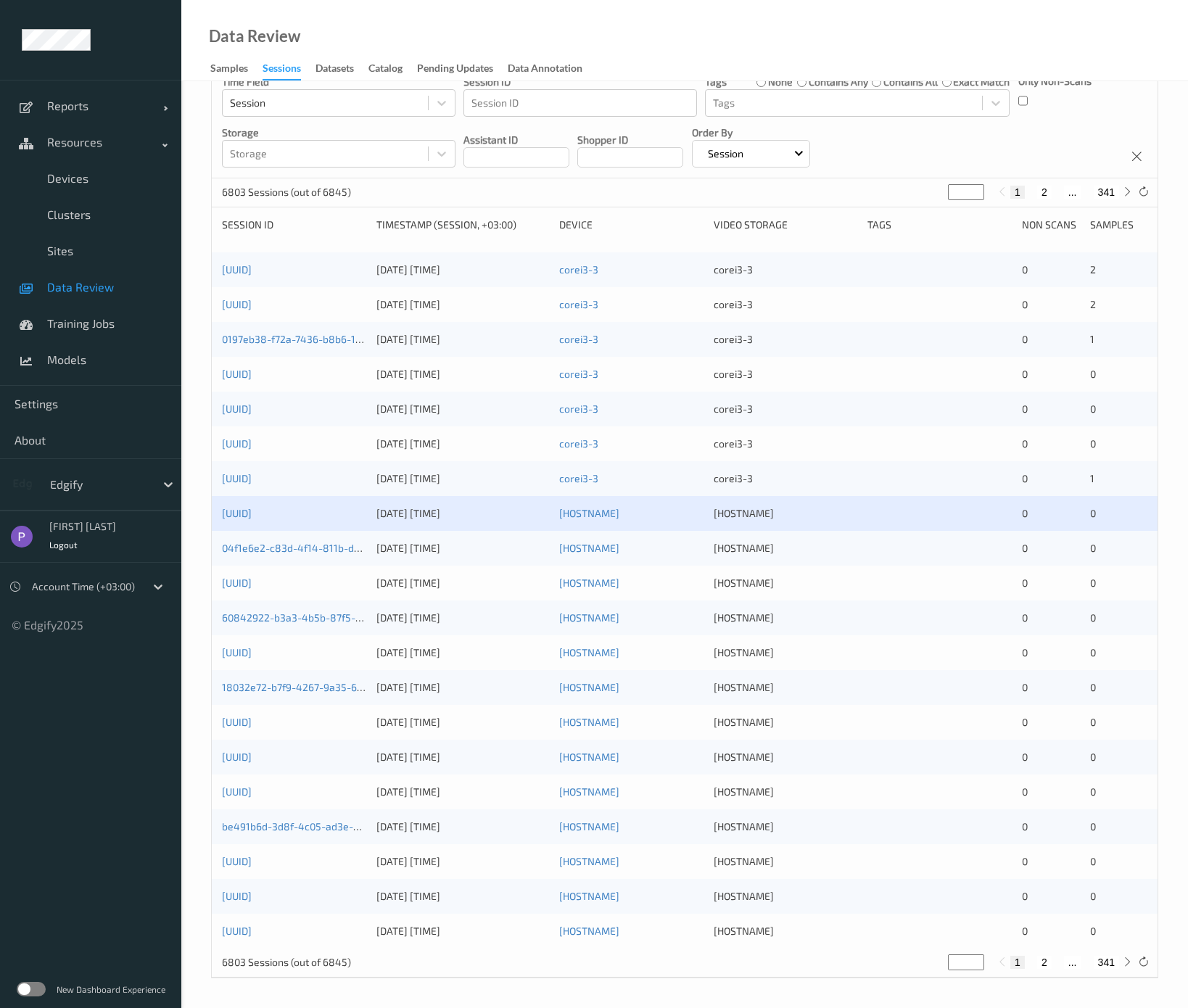 click on "2" at bounding box center [1044, 962] 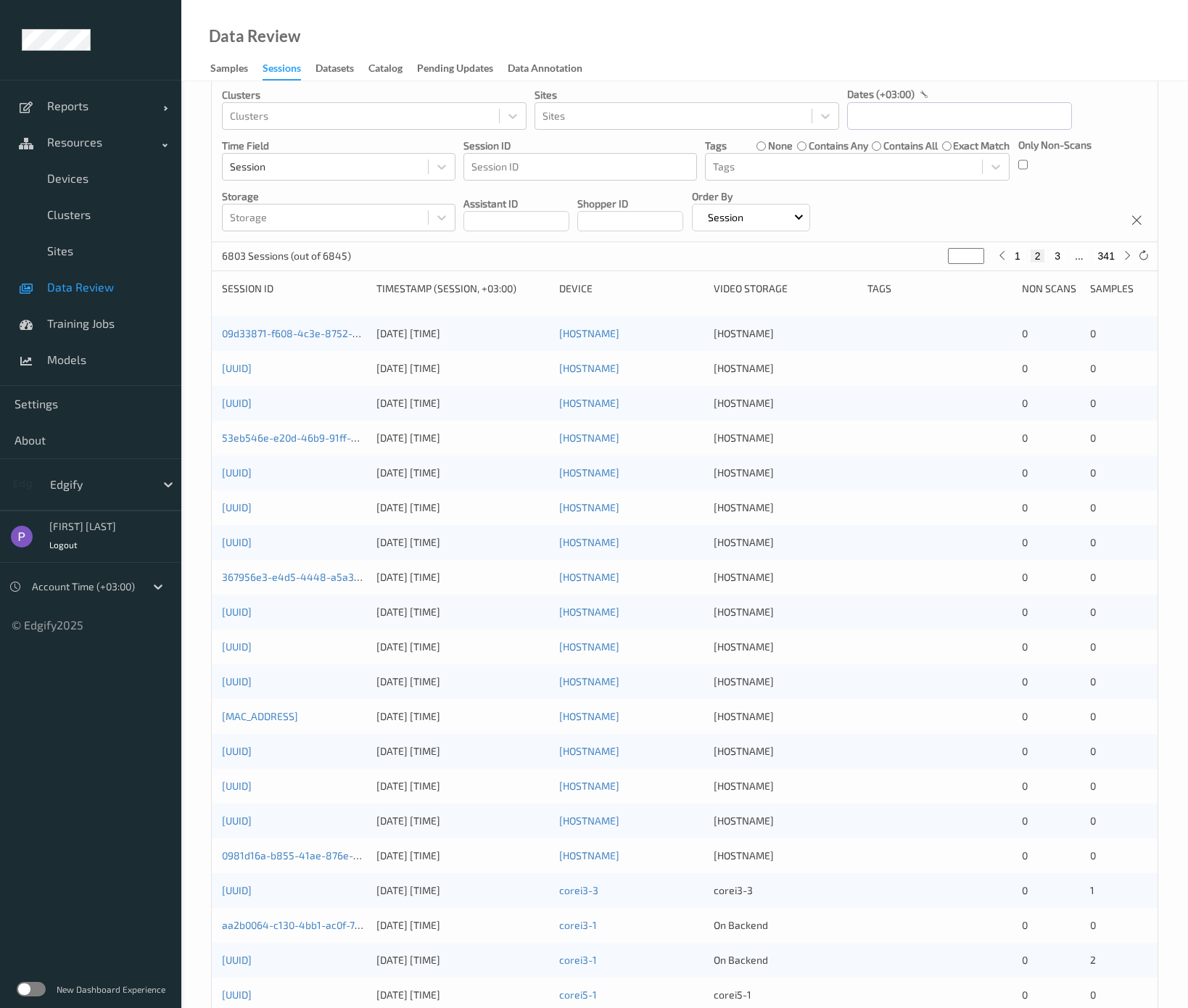 scroll, scrollTop: 136, scrollLeft: 0, axis: vertical 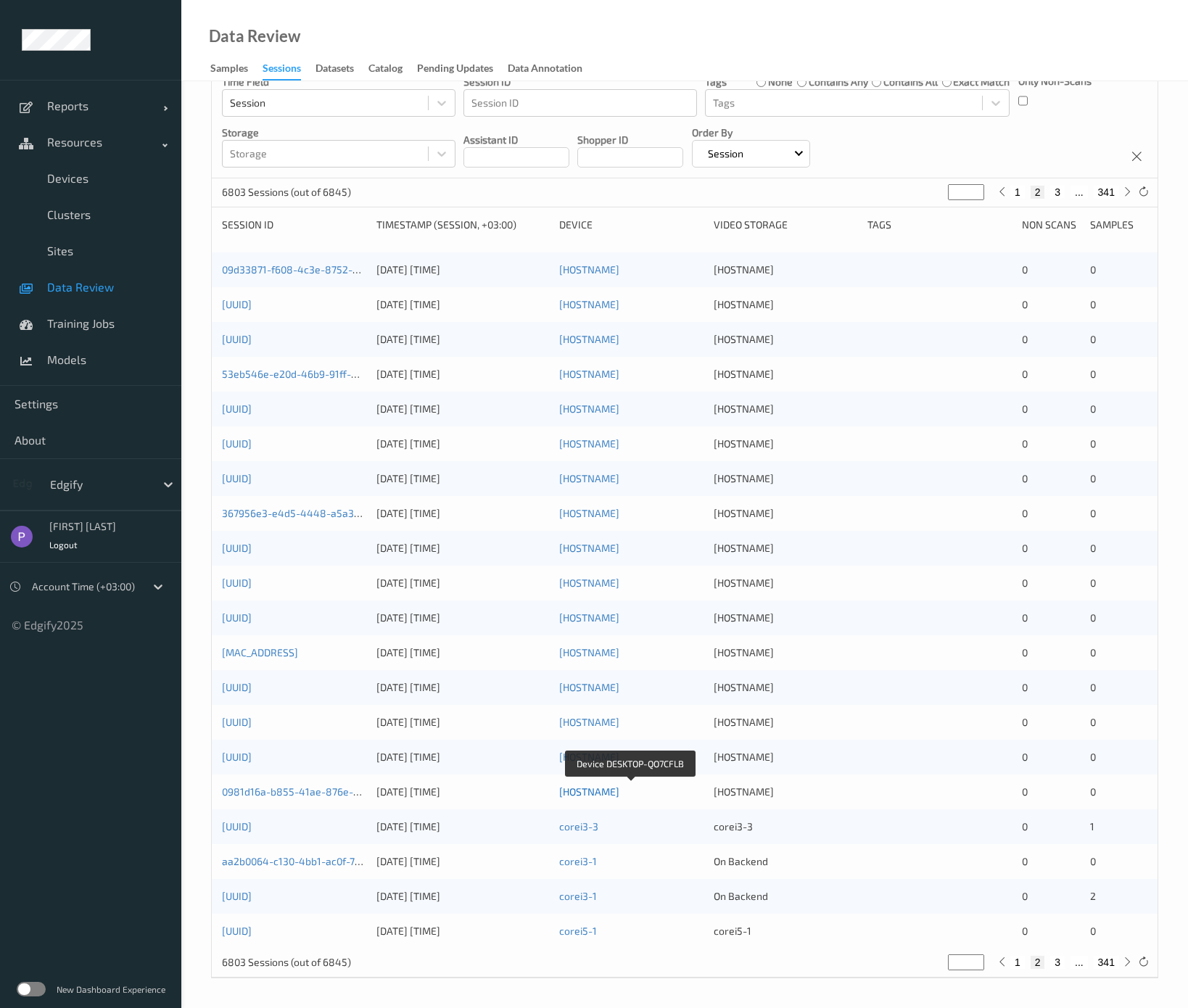 click on "[HOSTNAME]" at bounding box center (589, 791) 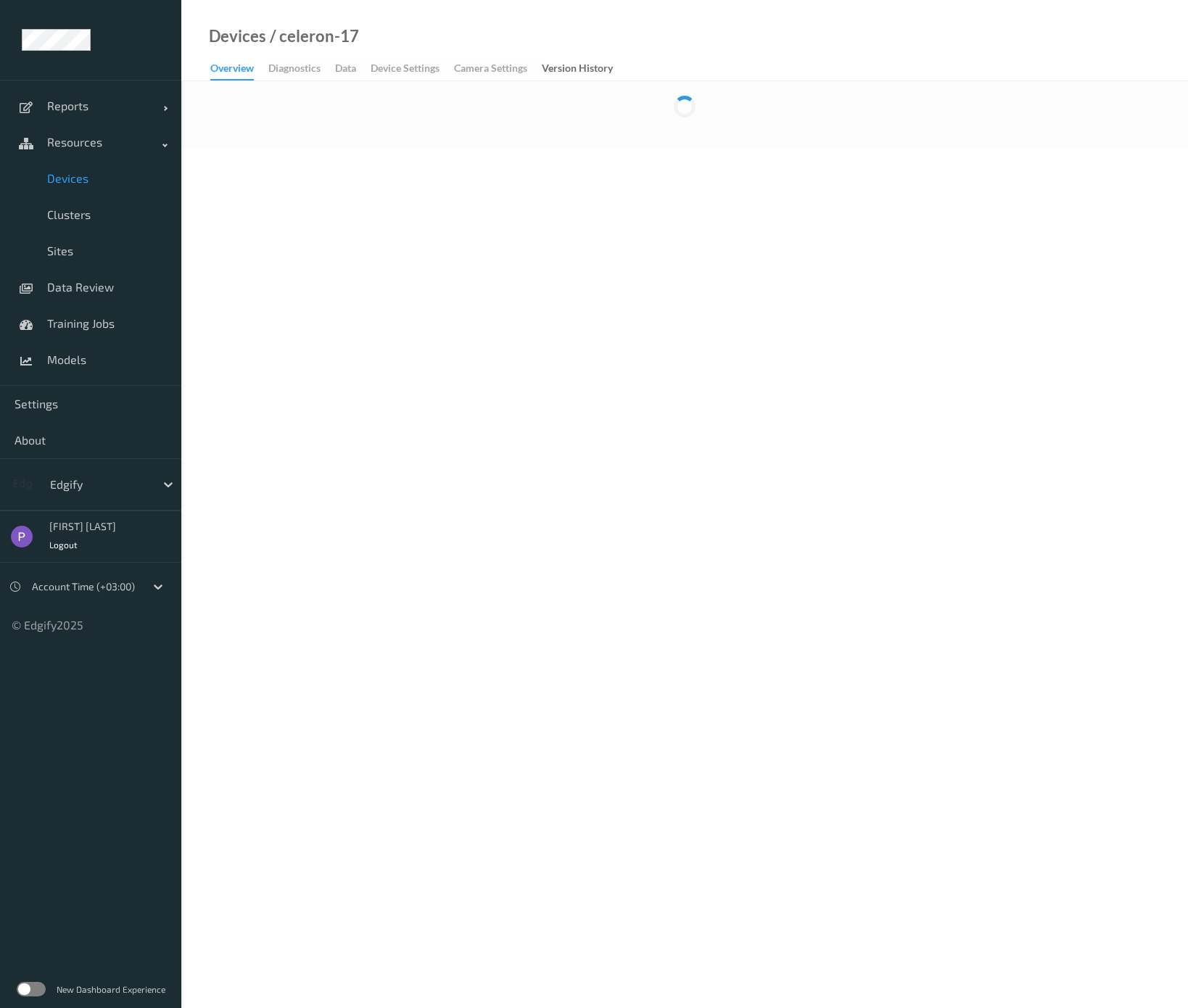 scroll, scrollTop: 0, scrollLeft: 0, axis: both 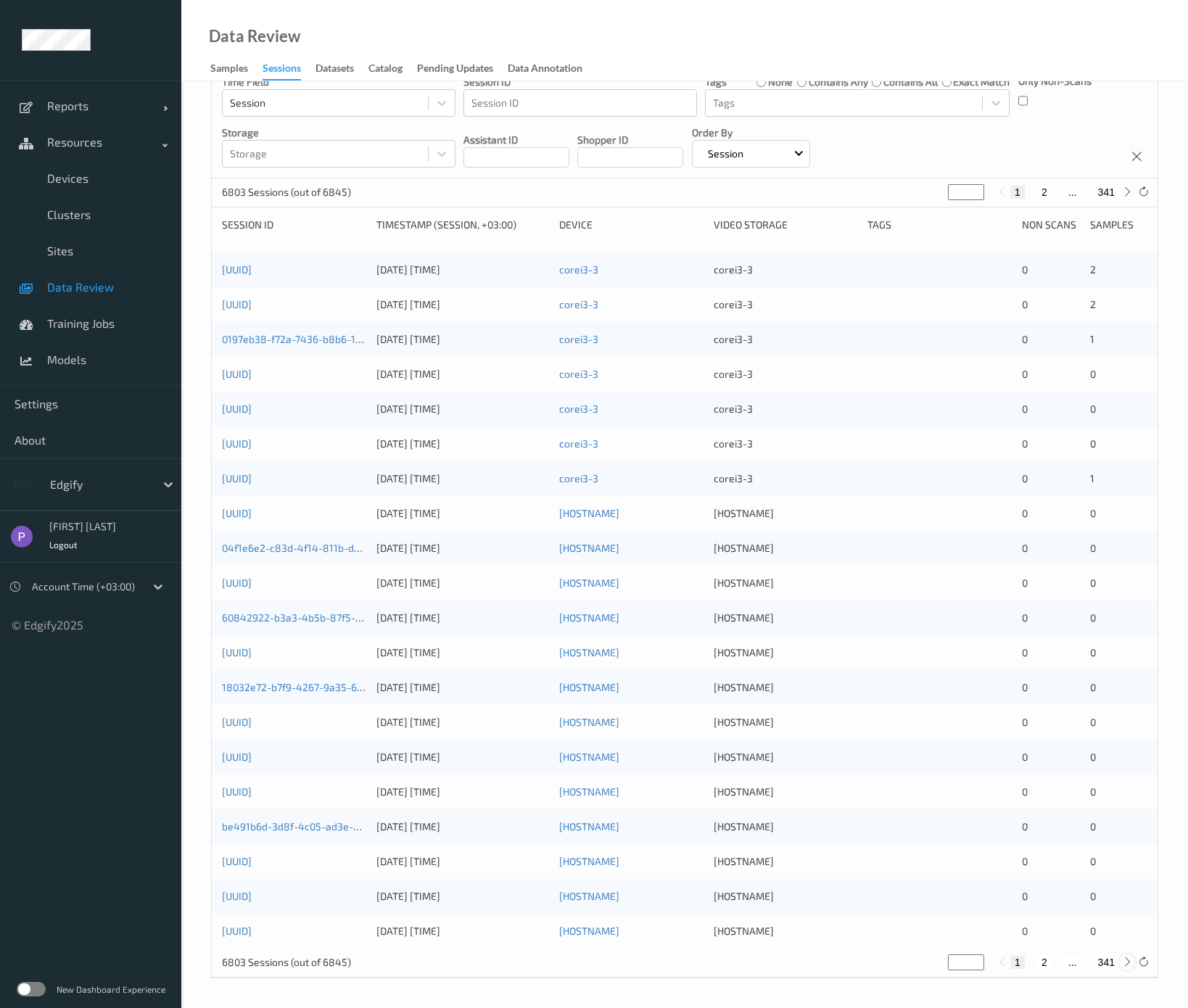 click at bounding box center [1127, 962] 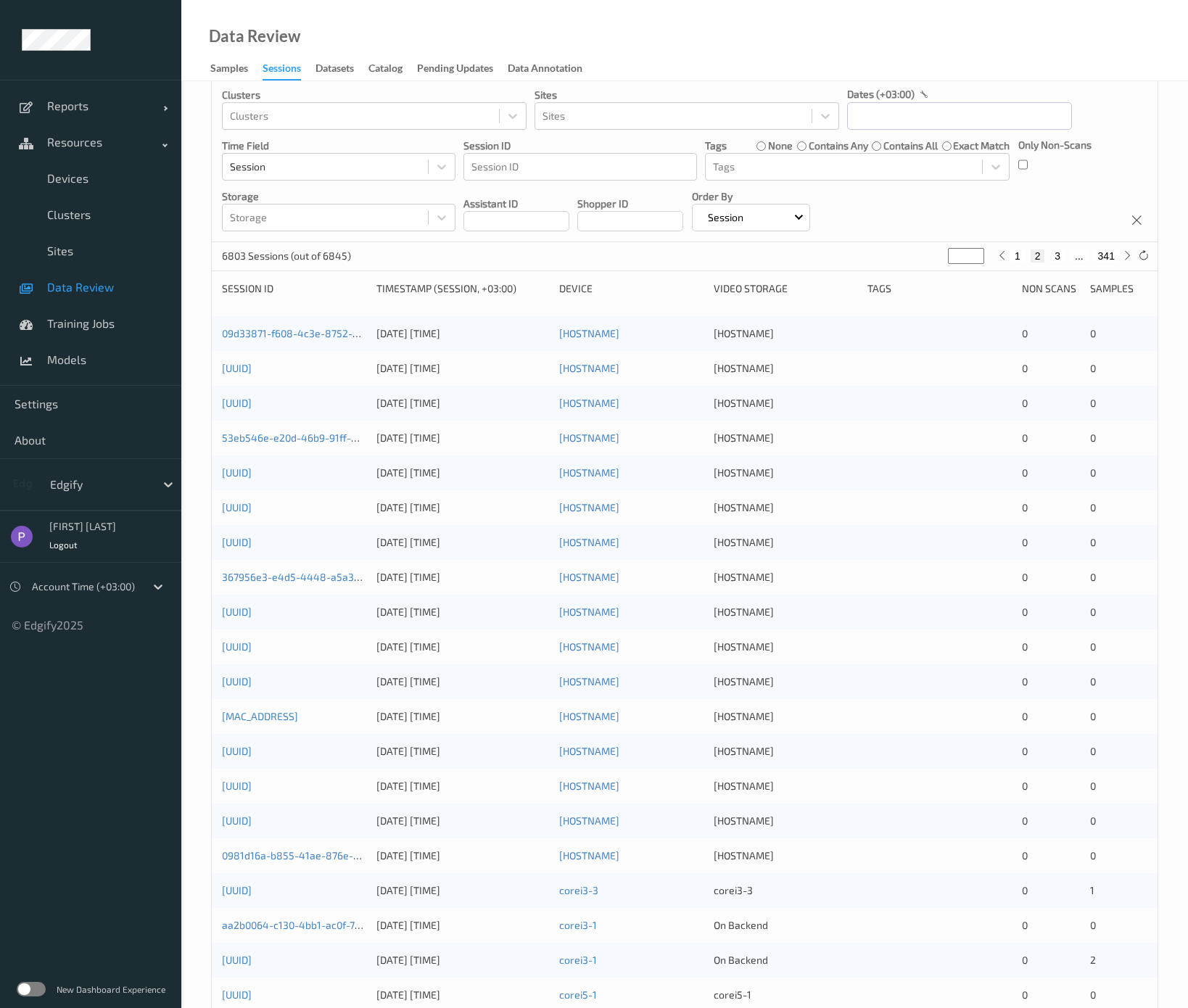 scroll, scrollTop: 136, scrollLeft: 0, axis: vertical 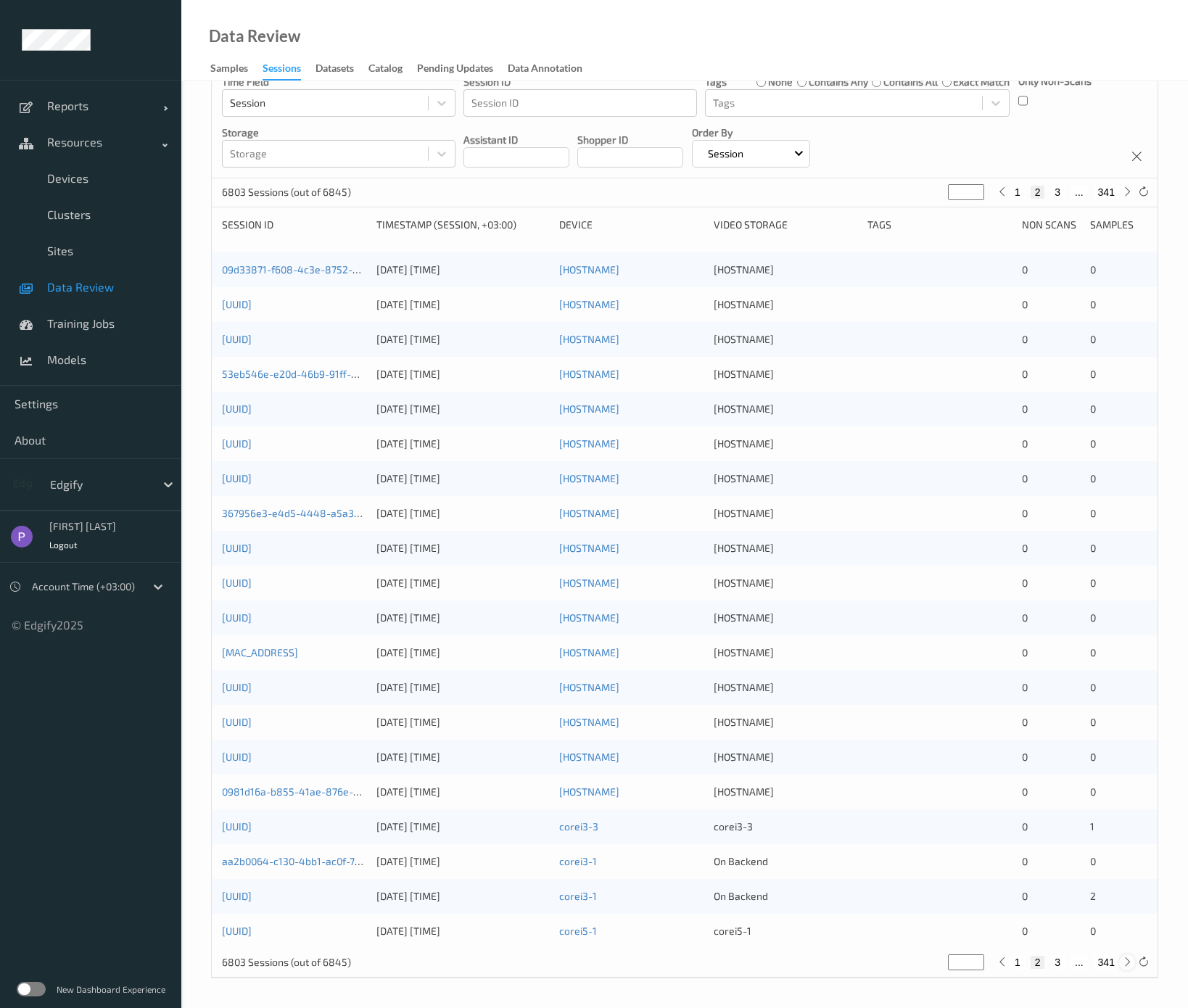 click at bounding box center [1127, 962] 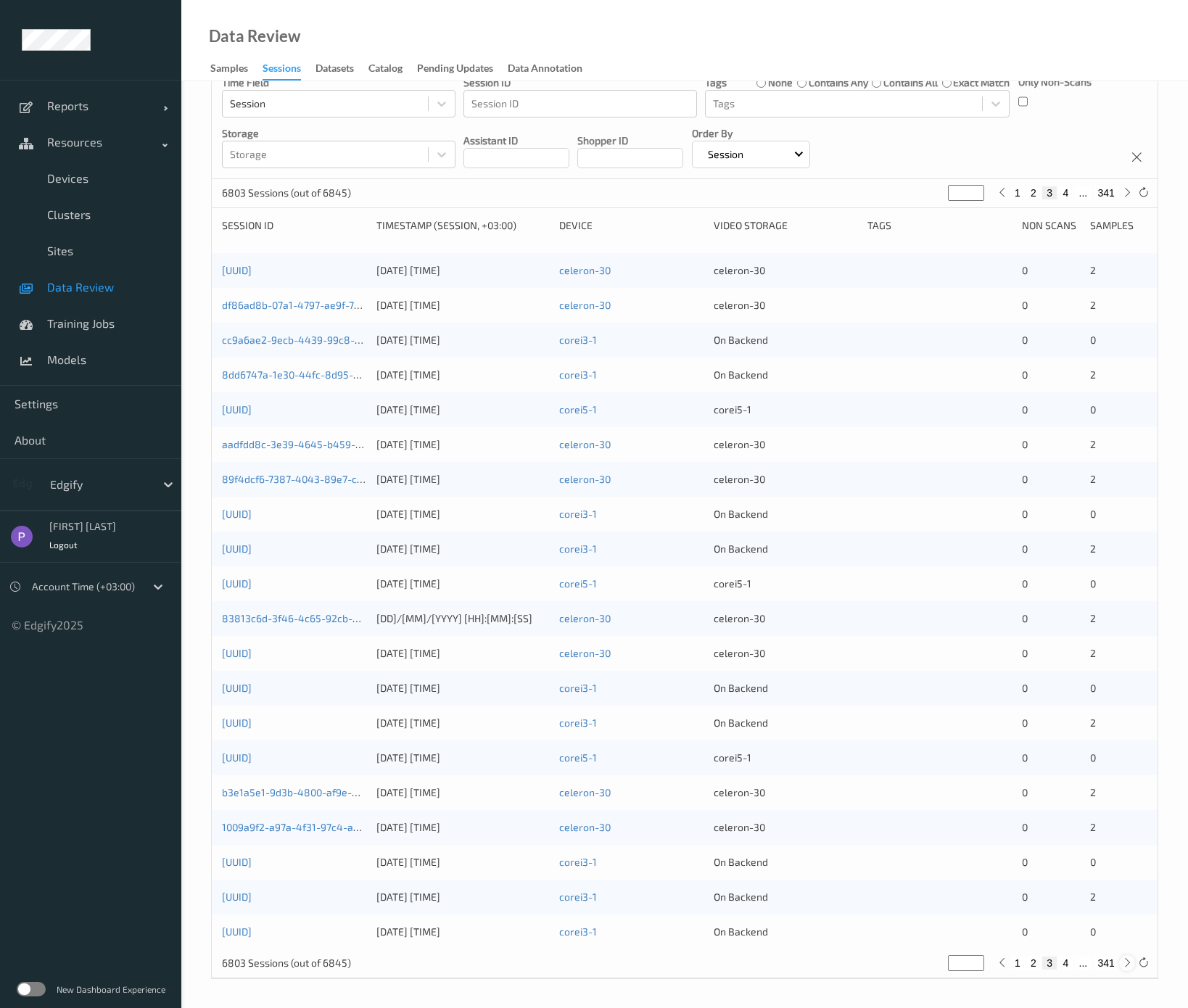 scroll, scrollTop: 136, scrollLeft: 0, axis: vertical 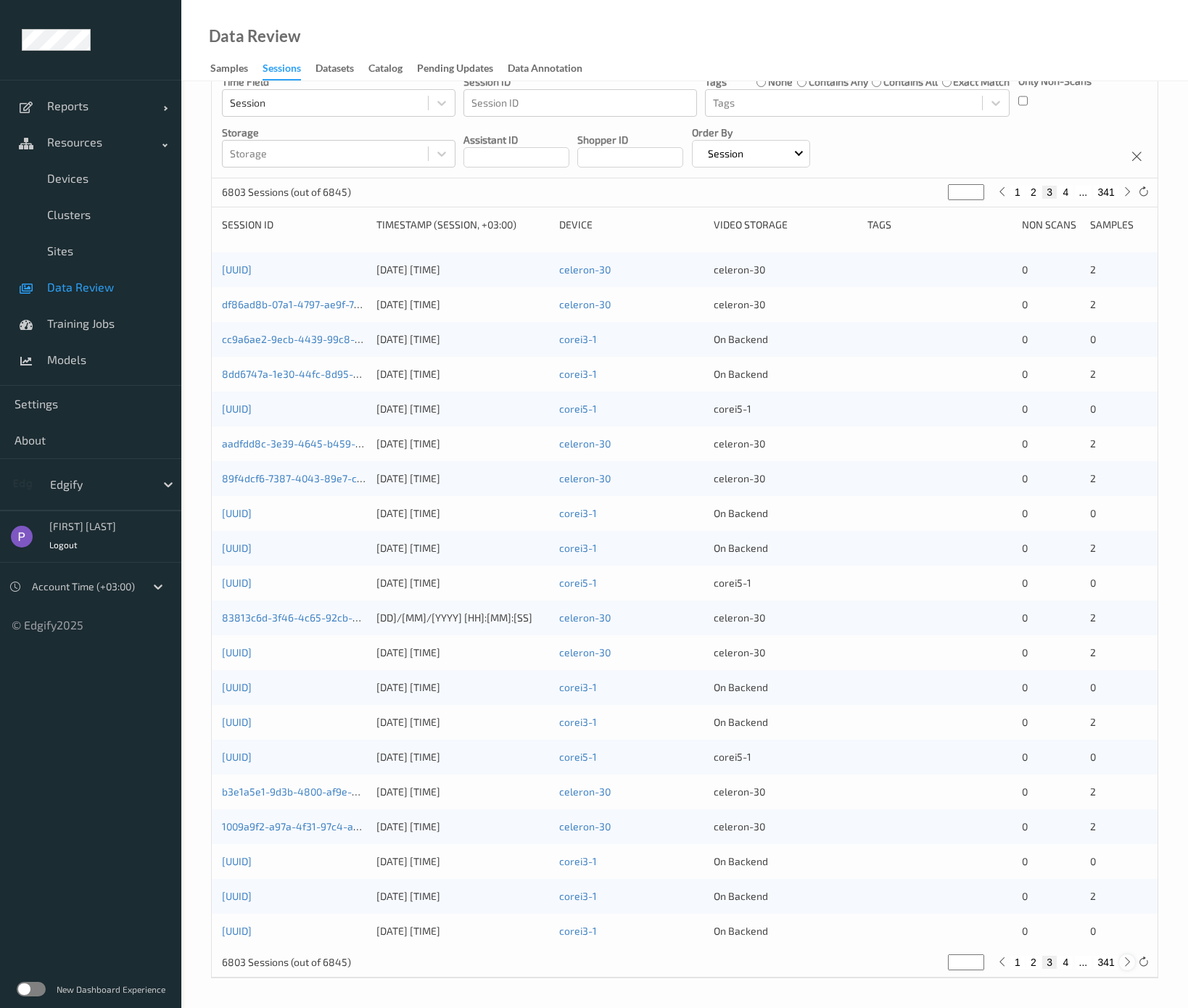 click at bounding box center [1127, 962] 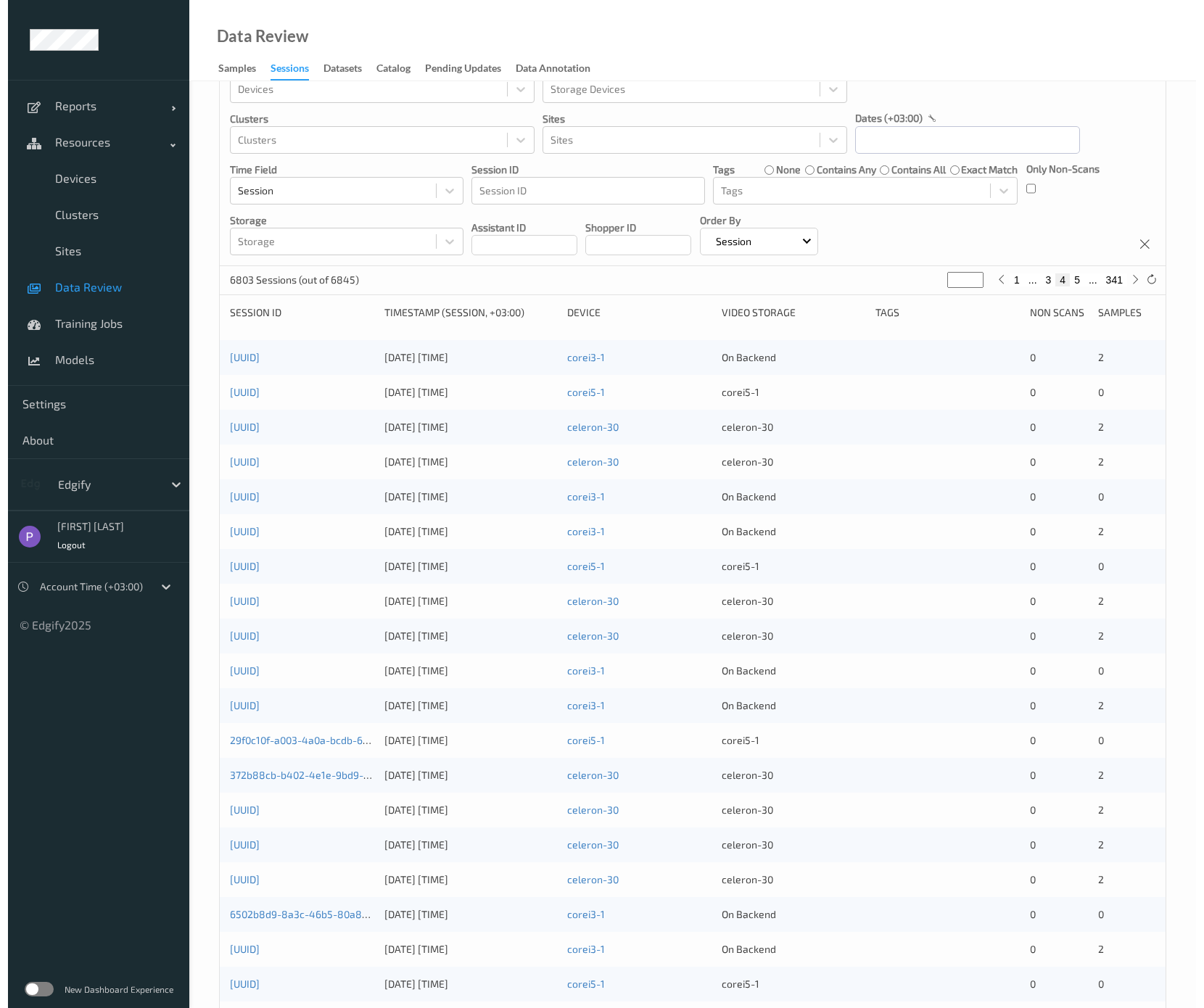 scroll, scrollTop: 0, scrollLeft: 0, axis: both 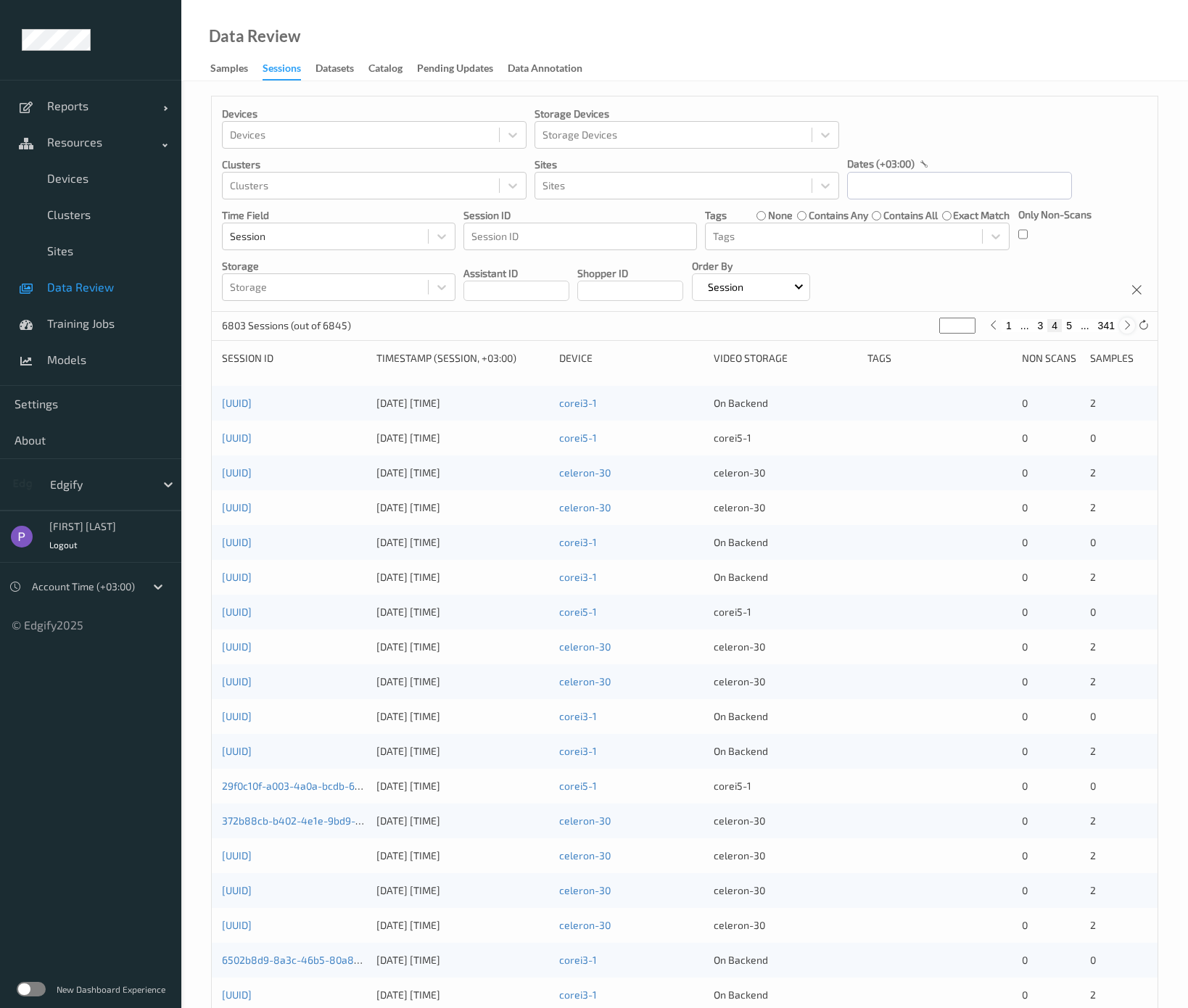 click at bounding box center [1127, 326] 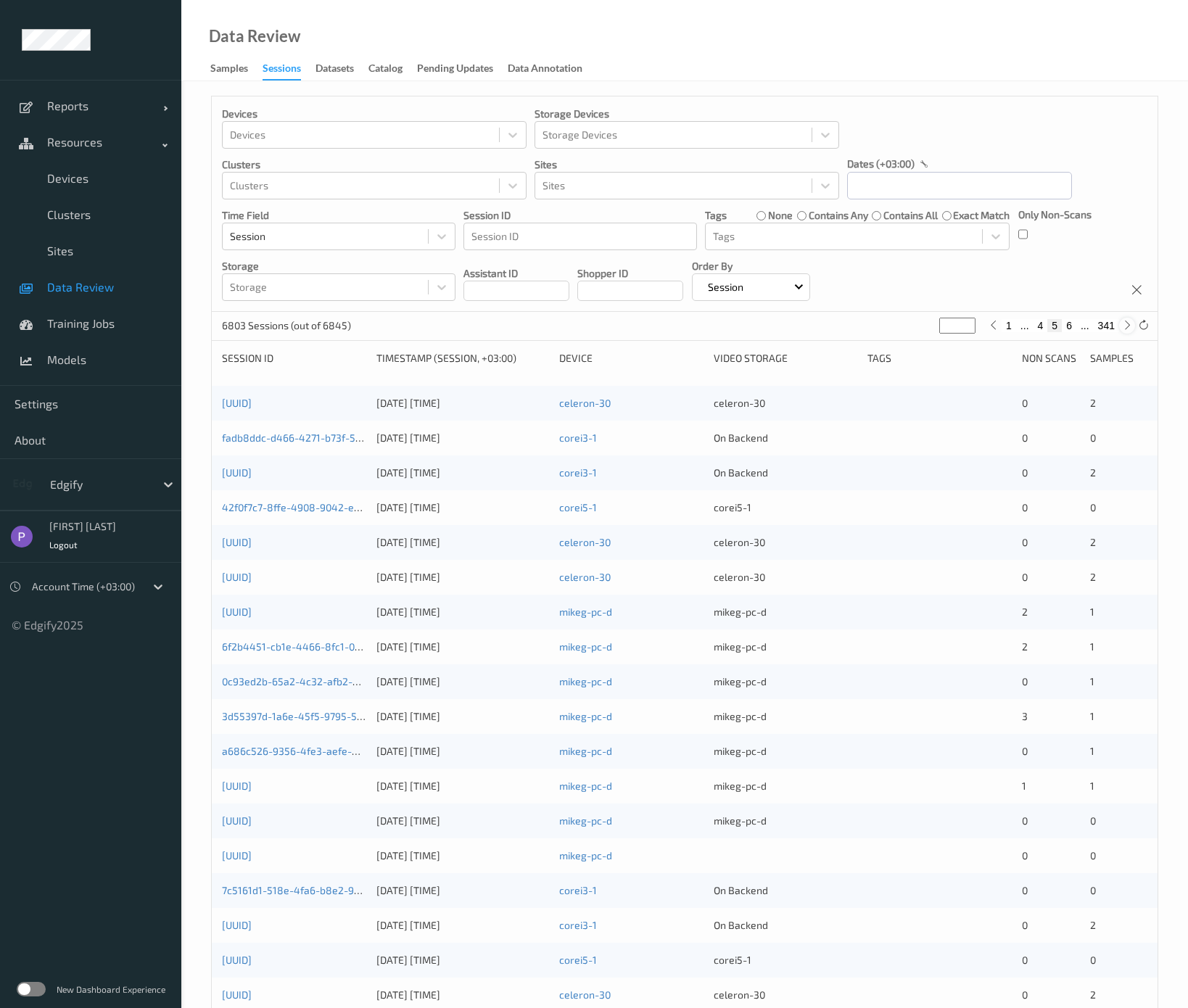 click at bounding box center (1127, 326) 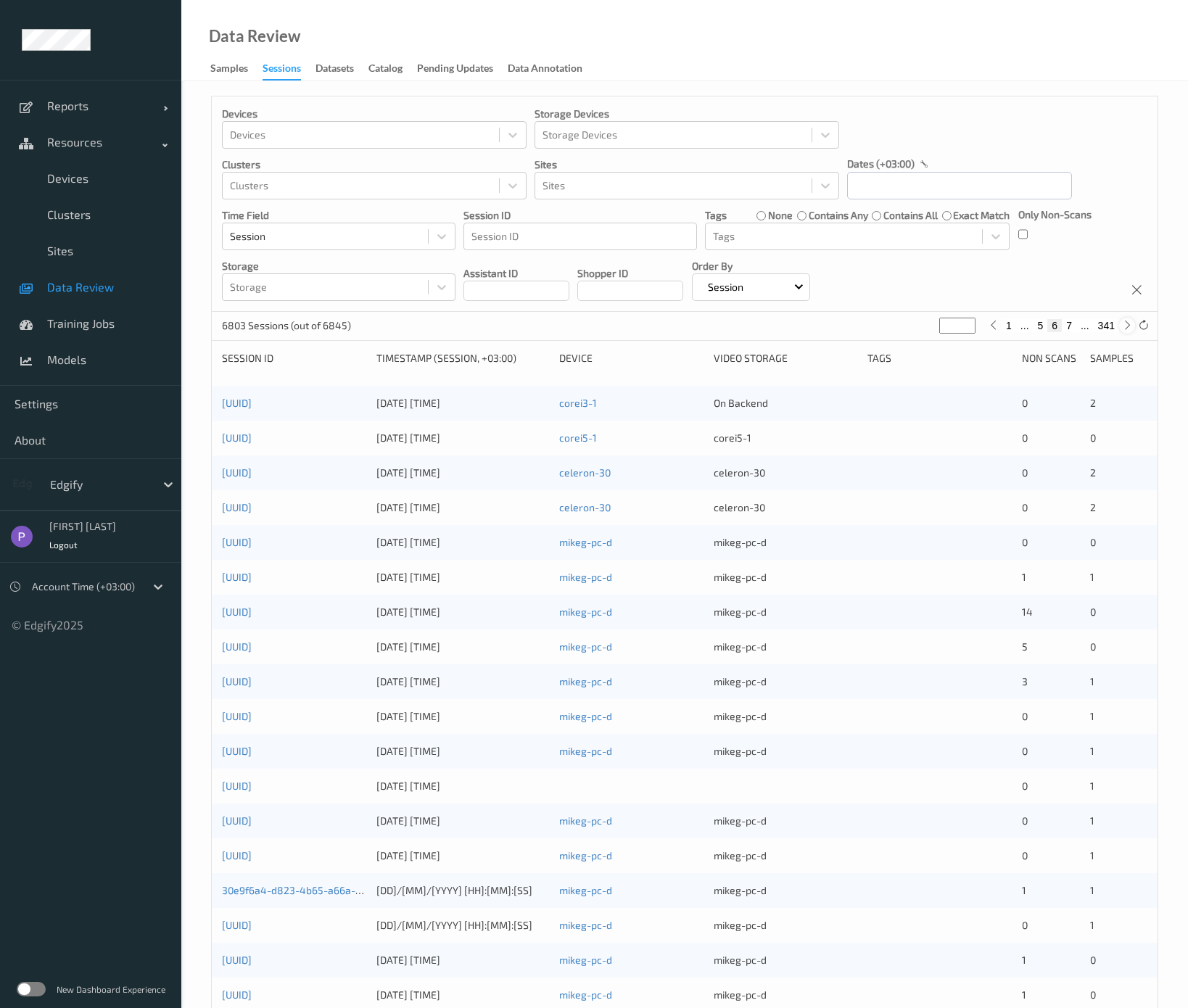 click at bounding box center [1127, 326] 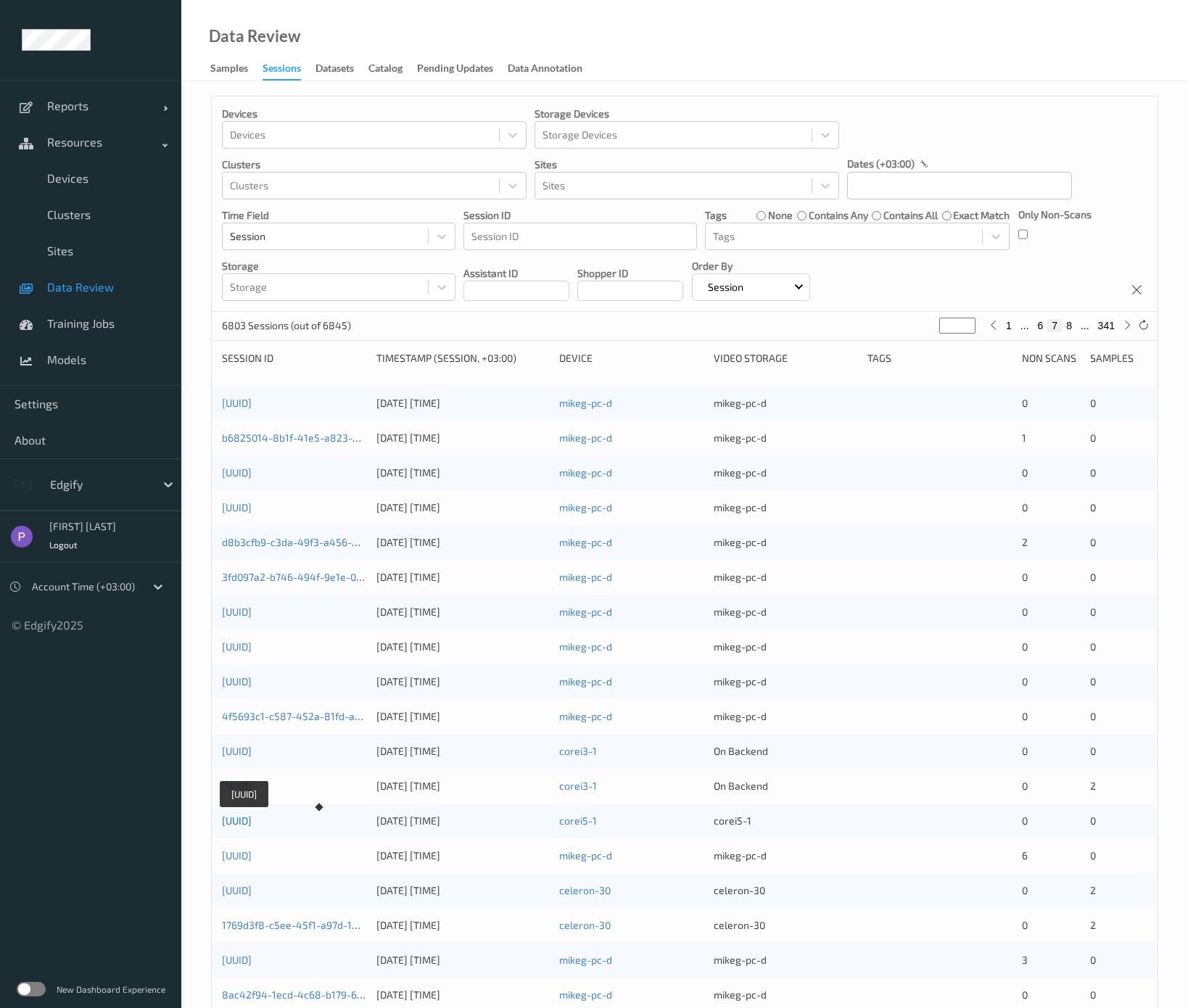 click on "[UUID]" at bounding box center [236, 820] 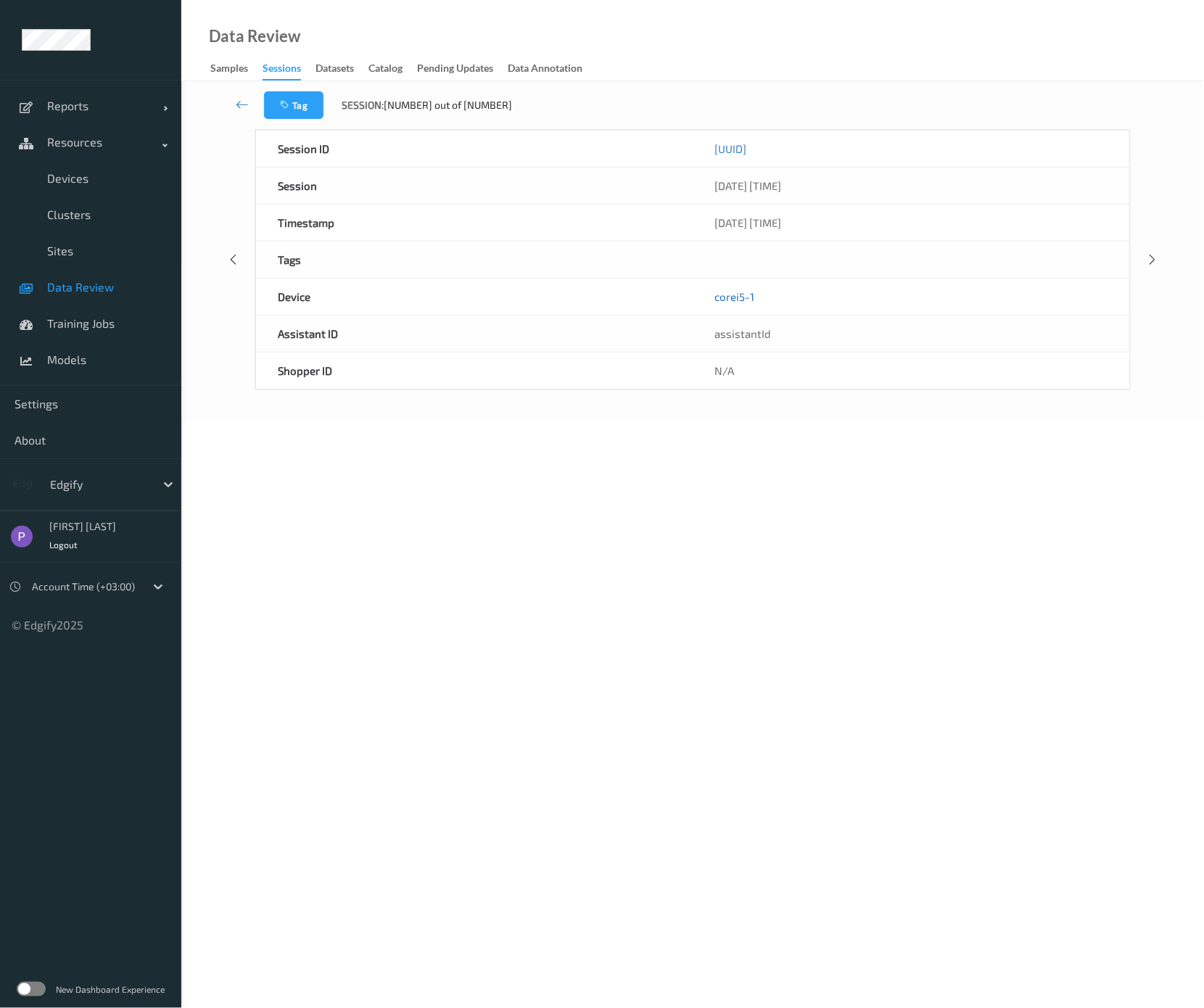 click on "corei5-1" at bounding box center [734, 297] 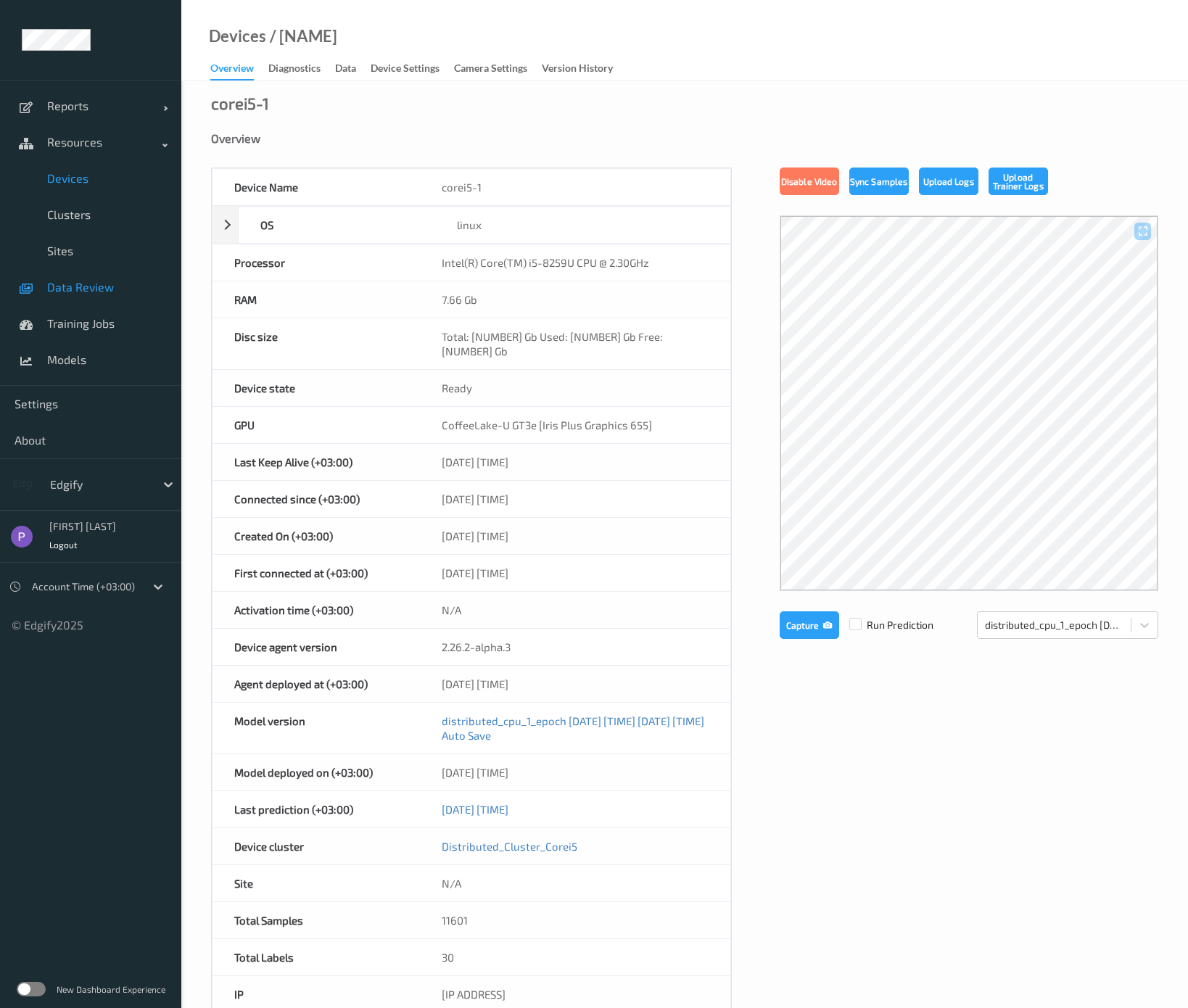 click on "Data Review" at bounding box center (91, 287) 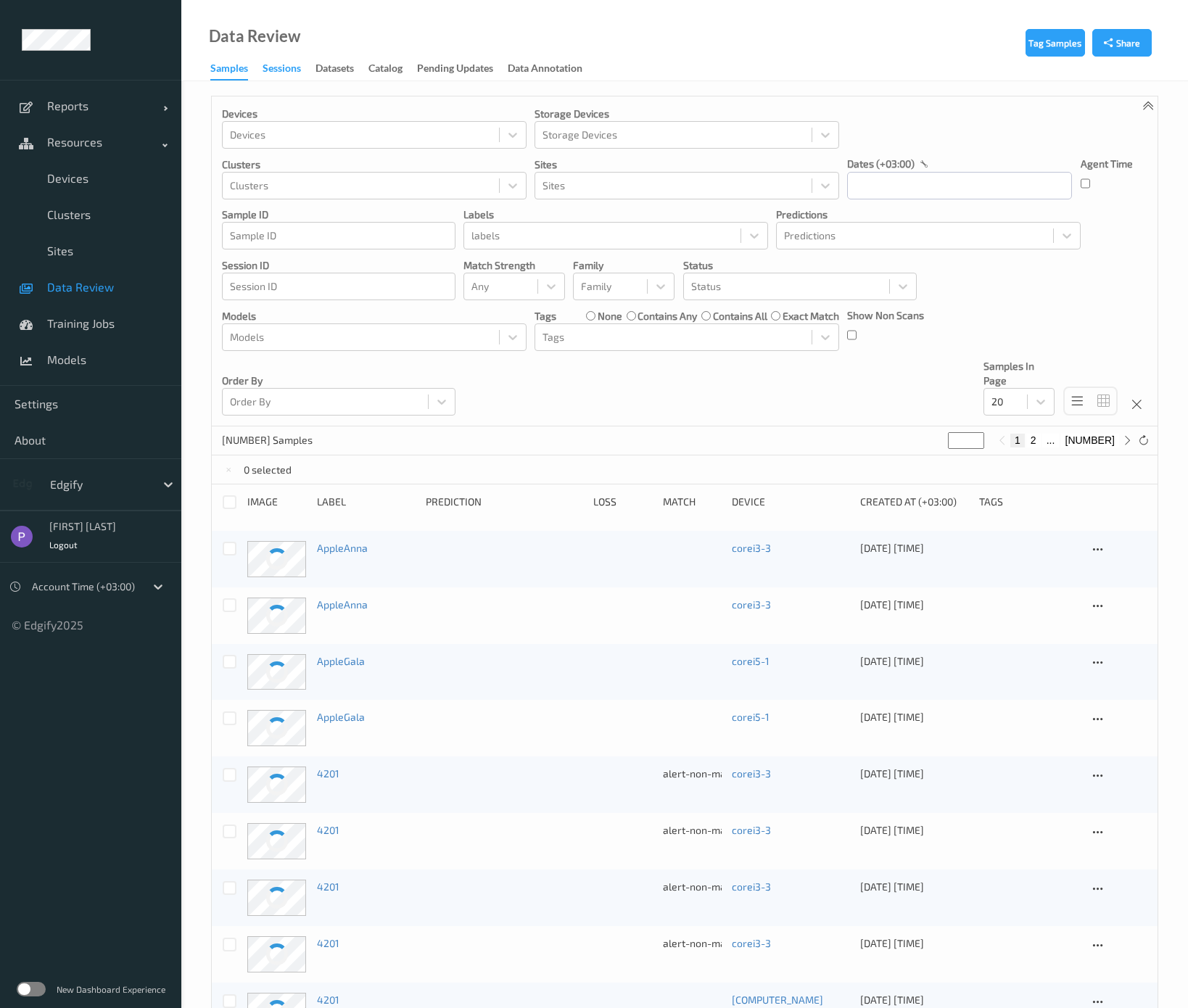 click on "Sessions" at bounding box center (281, 70) 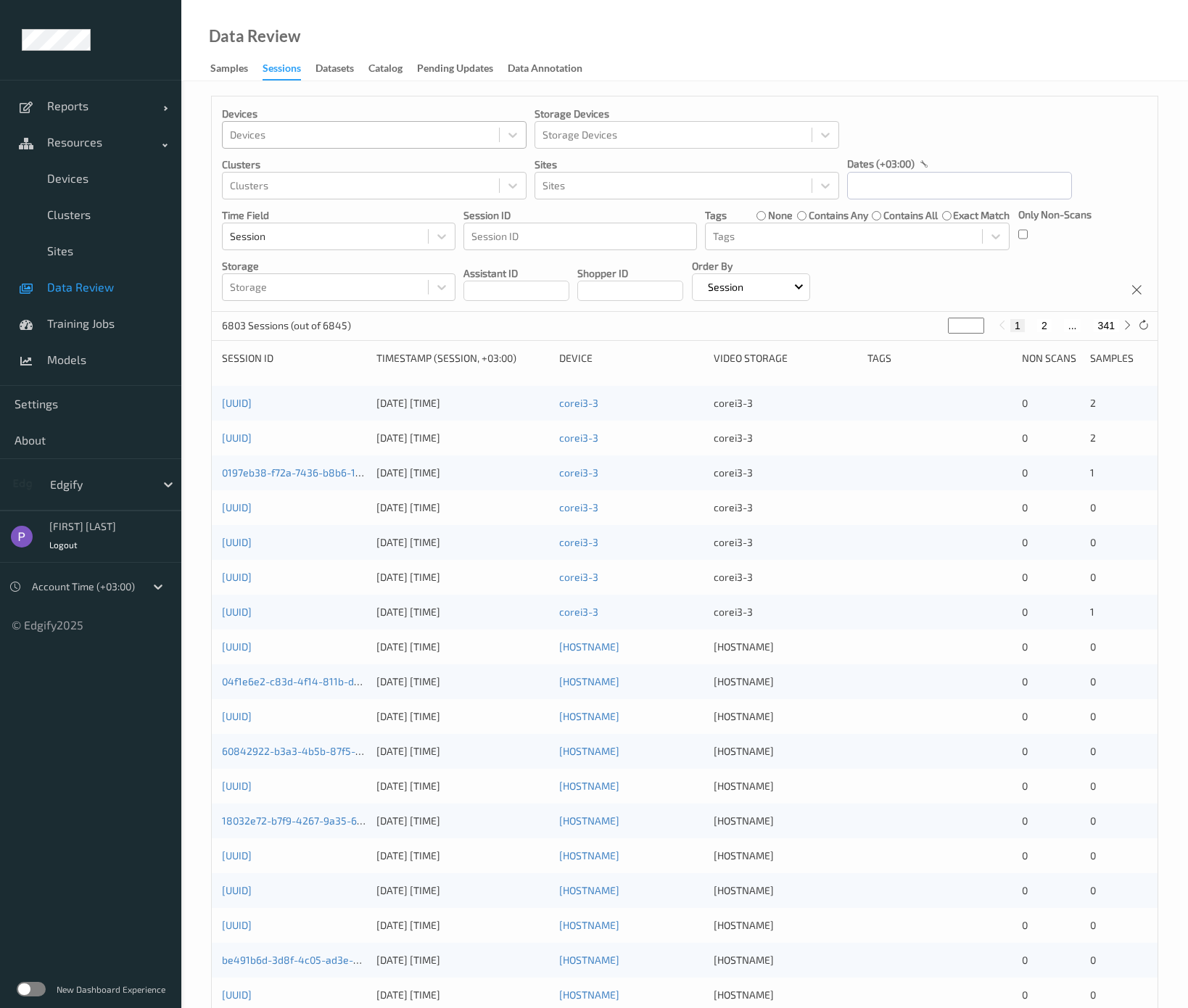 click on "Devices" at bounding box center [360, 135] 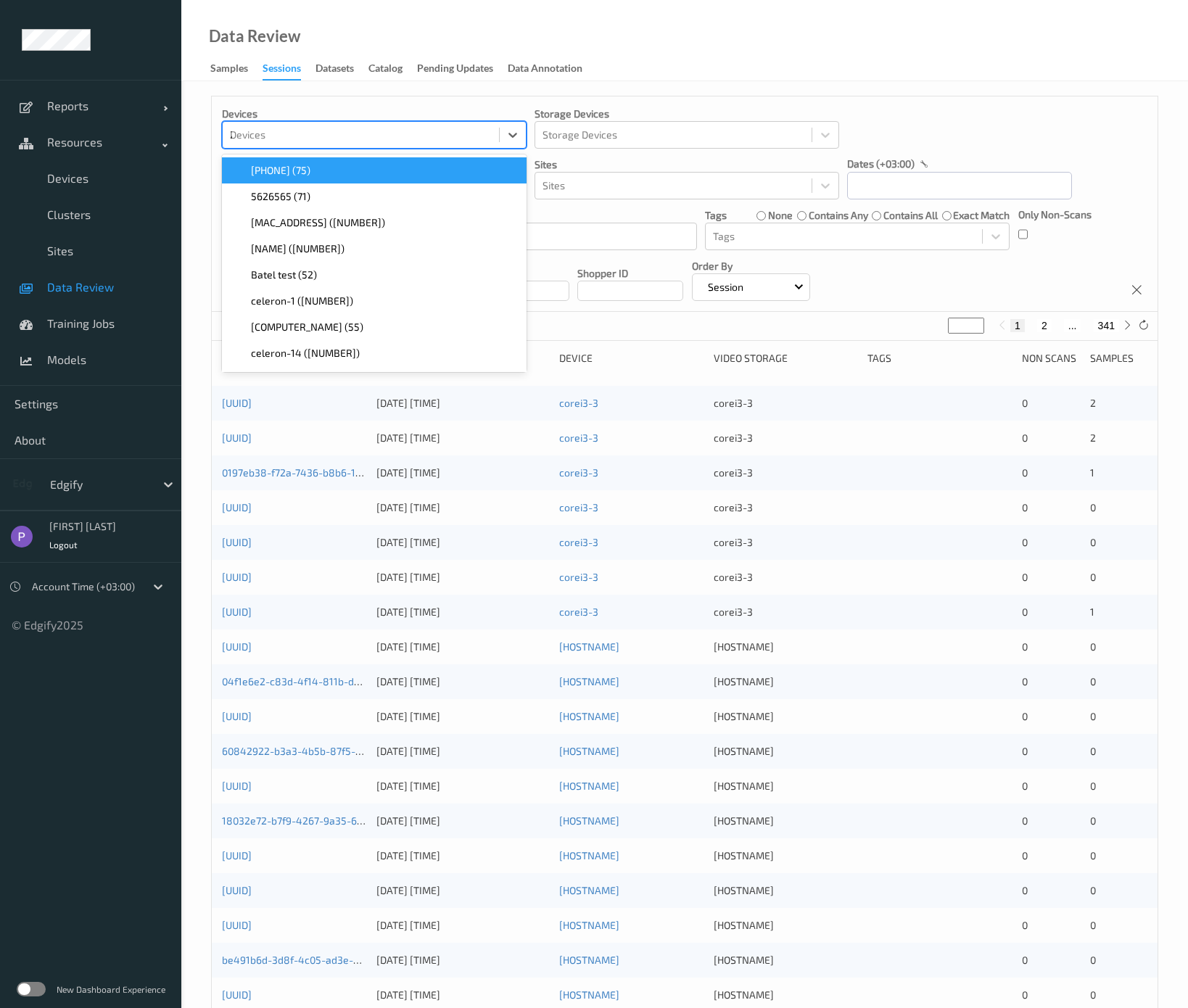type on "20" 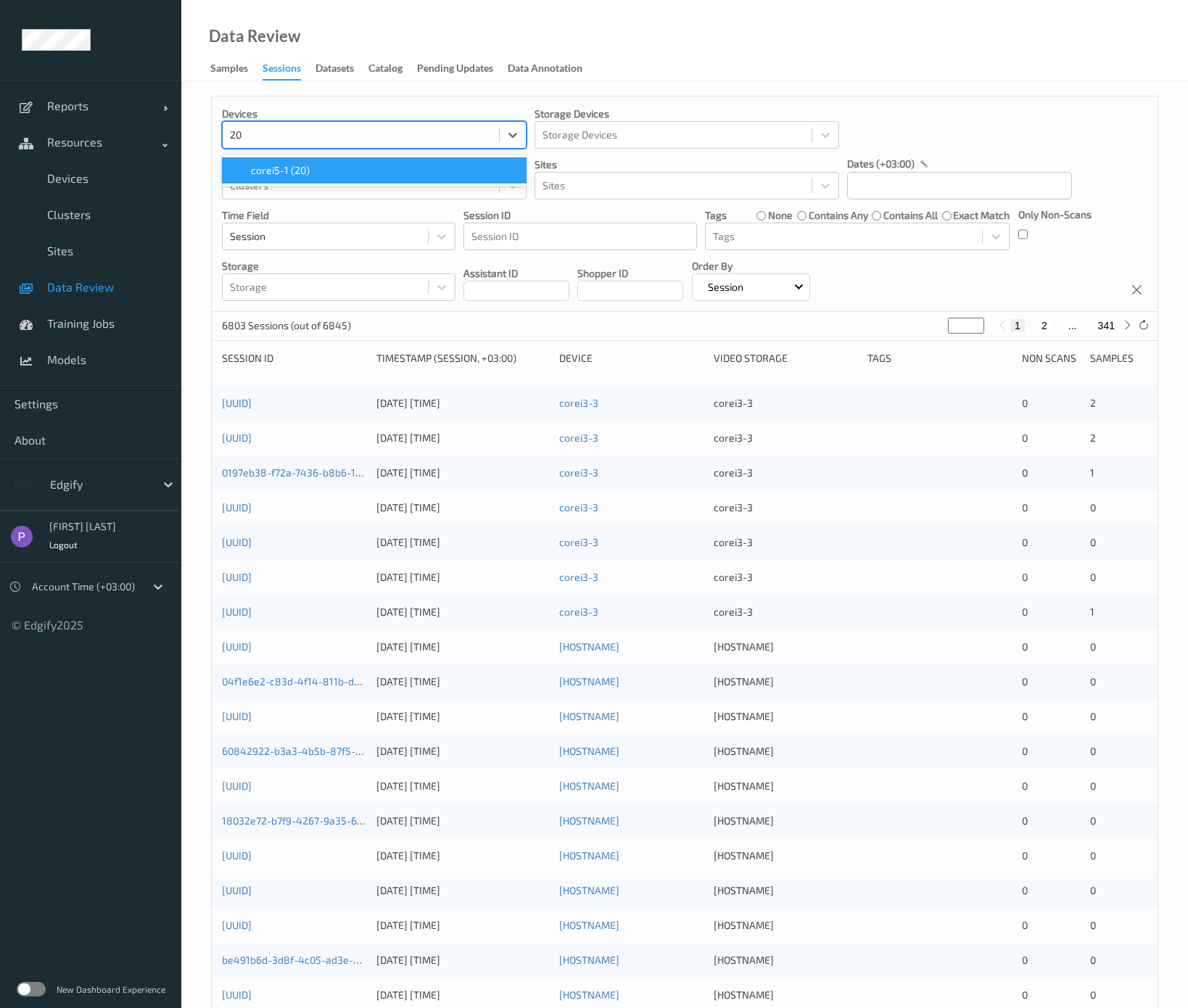 click on "corei5-1 (20)" at bounding box center (374, 170) 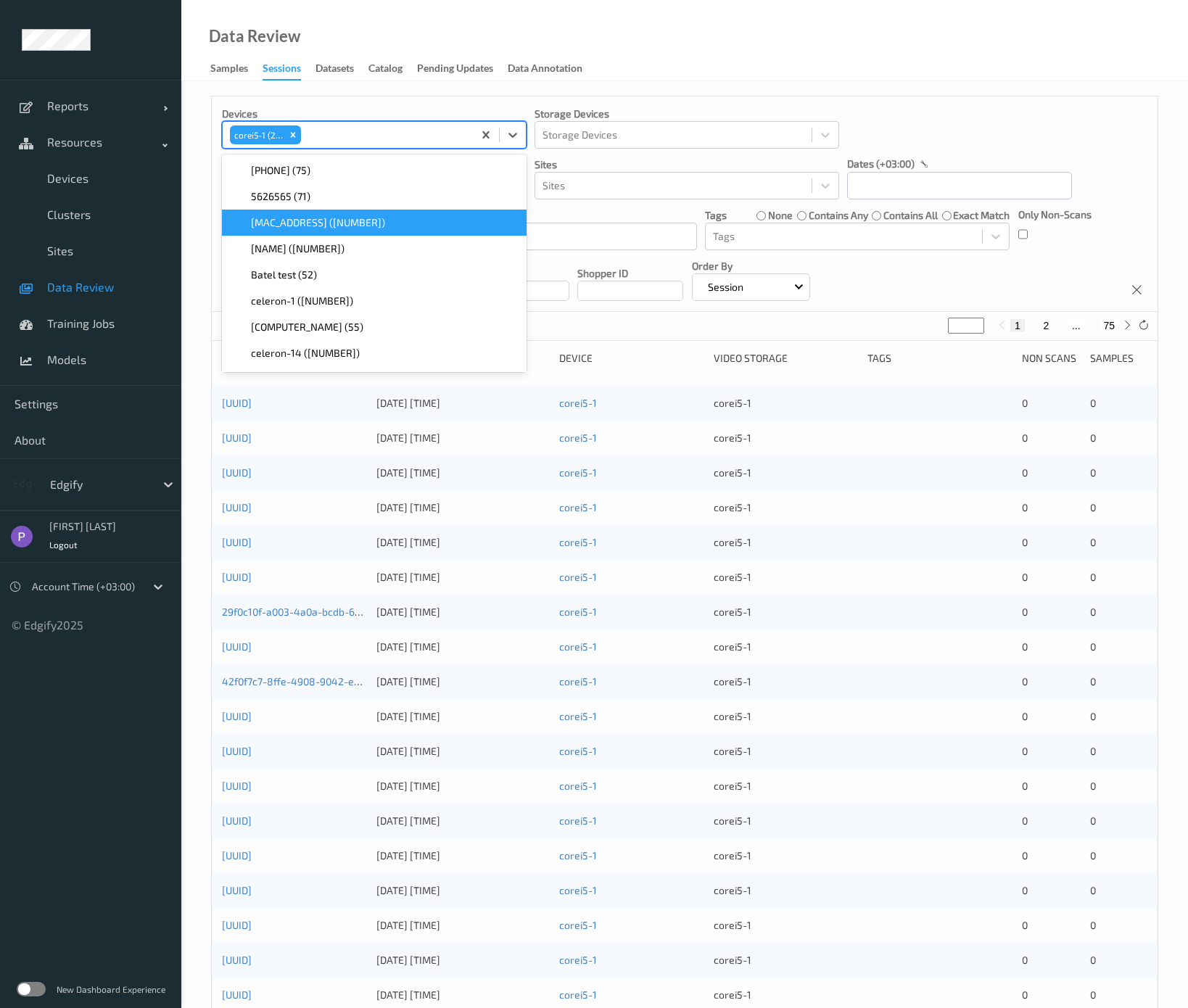 click on "Devices option corei5-1 (20), selected. option 923fdcf7a8bb (42) focused, 3 of 61. 61 results available. Use Up and Down to choose options, press Enter to select the currently focused option, press Escape to exit the menu, press Tab to select the option and exit the menu. corei5-1 (20)    [PHONE] (75)    5626565 (71)    923fdcf7a8bb (42)    andrey-IdeaPad-Gaming-3-15IMH05 (67)    Batel test (52)    celeron-1 (23)    celeron-13 (55)    celeron-14 (80)    celeron-15 (54)    celeron-17 (7)    celeron-2 (8)    celeron-28 (28)    celeron-3 (25)    celeron-30 (27)    corei3-1 (1)    corei3-13 (50)    corei3-14 (4)    corei3-2 (2)    corei3-22 (29)    corei3-3 (5)    corei3-4 (17)    corei3-5 (11)    corei3-6 (13)    corei5-16 (12)    corei5-5 (16)    corei5-6 (21)    corei5-7 (19)    cross-site-collaborator (26)    datalogic-base-g23hakspe (44)    DESKTOP (77)    DESKTOP-QO7CFLB (58)    *" at bounding box center [685, 603] 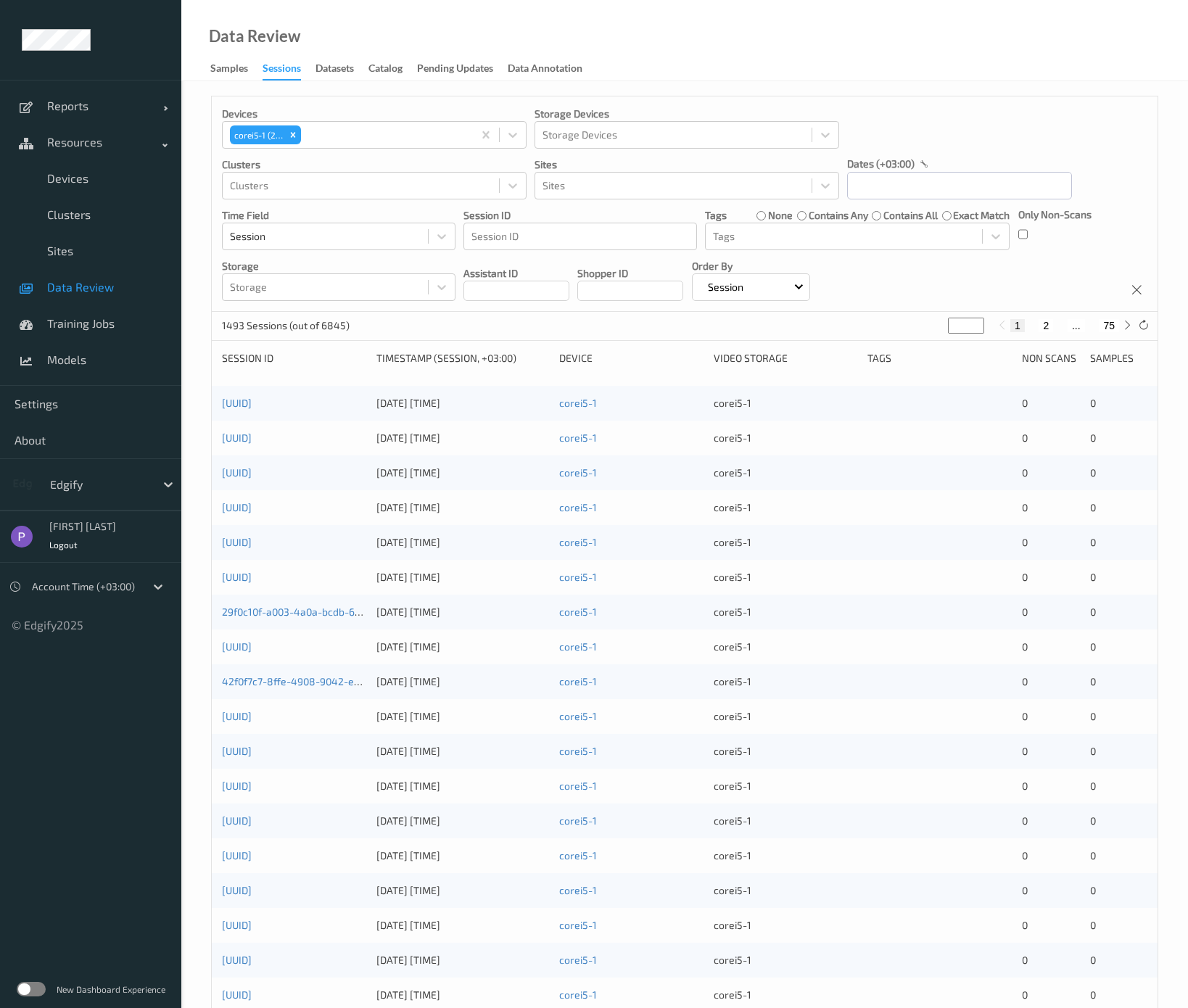 click on "75" at bounding box center (1109, 326) 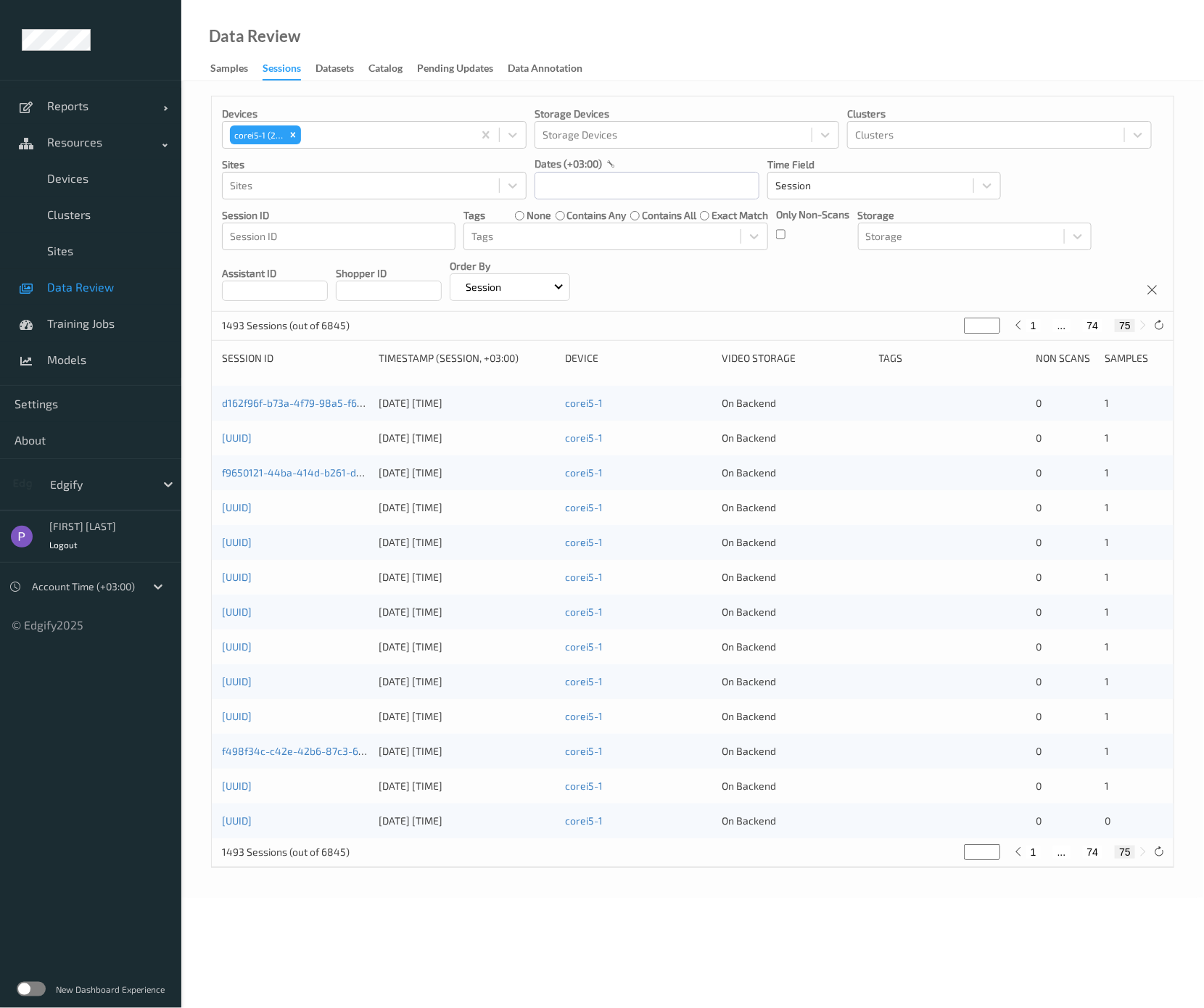 type 